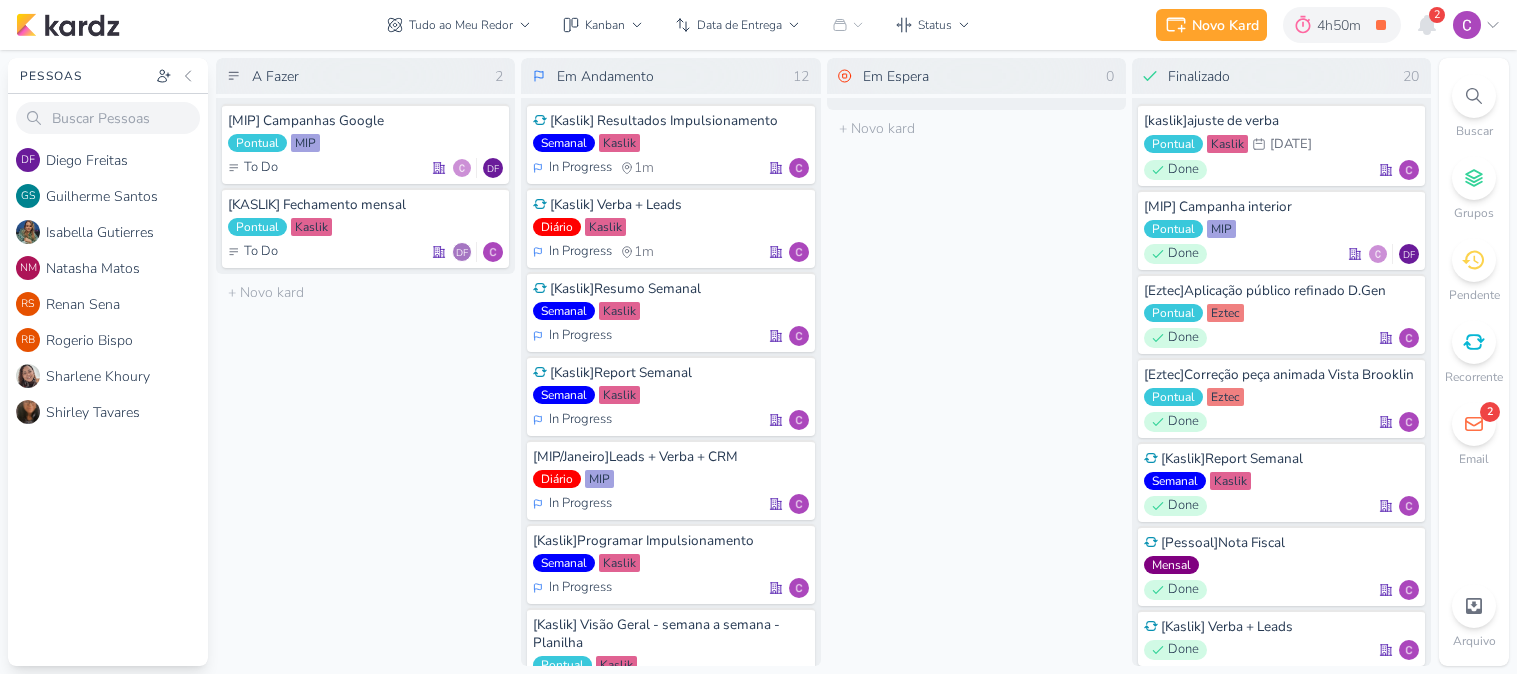 scroll, scrollTop: 0, scrollLeft: 0, axis: both 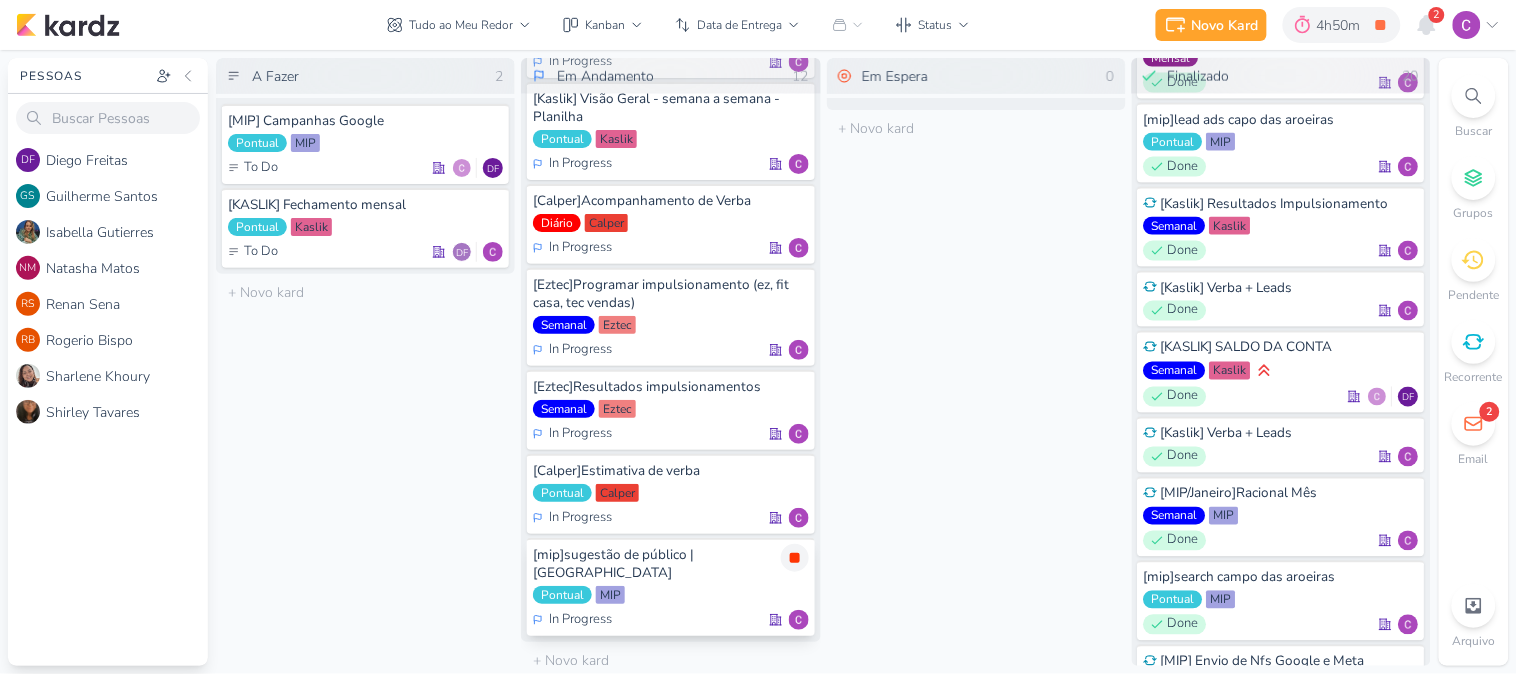 click 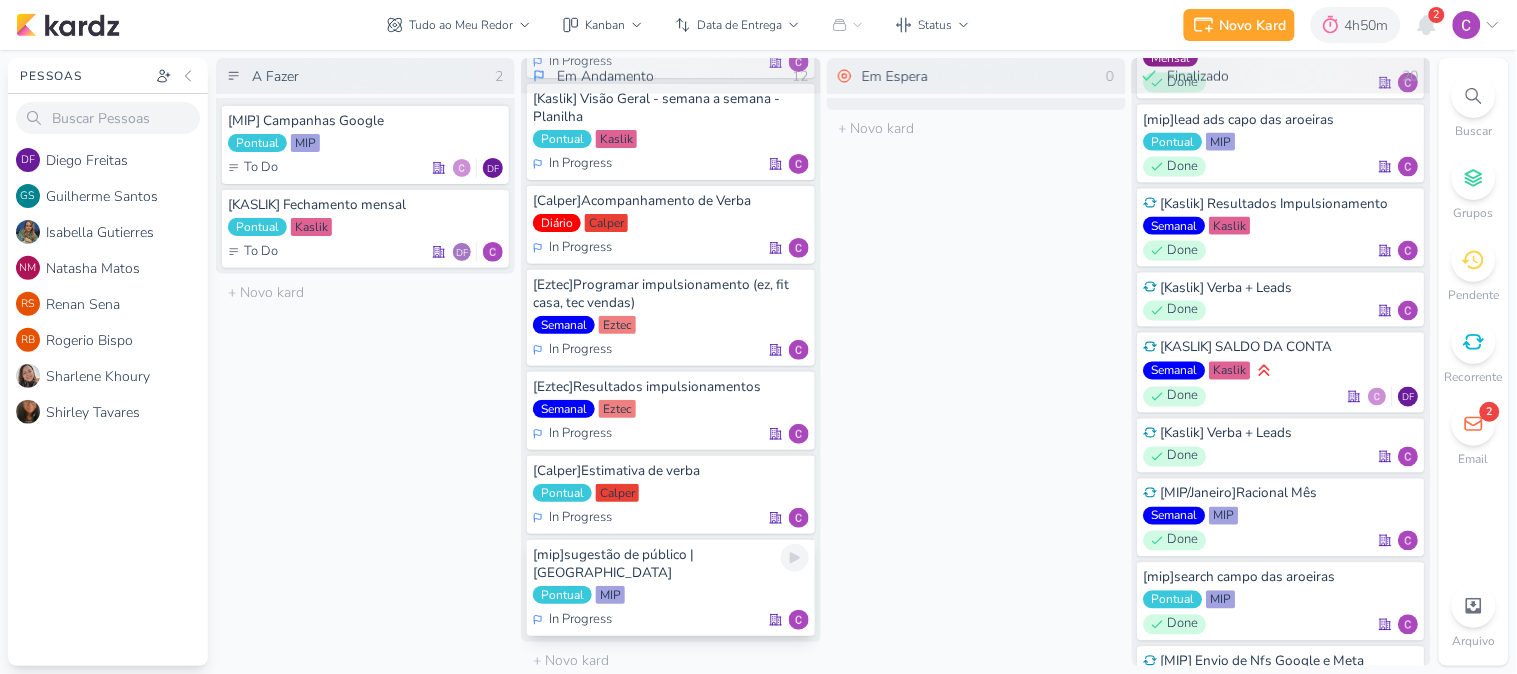 click on "[mip]sugestão de público | [GEOGRAPHIC_DATA]" at bounding box center (670, 564) 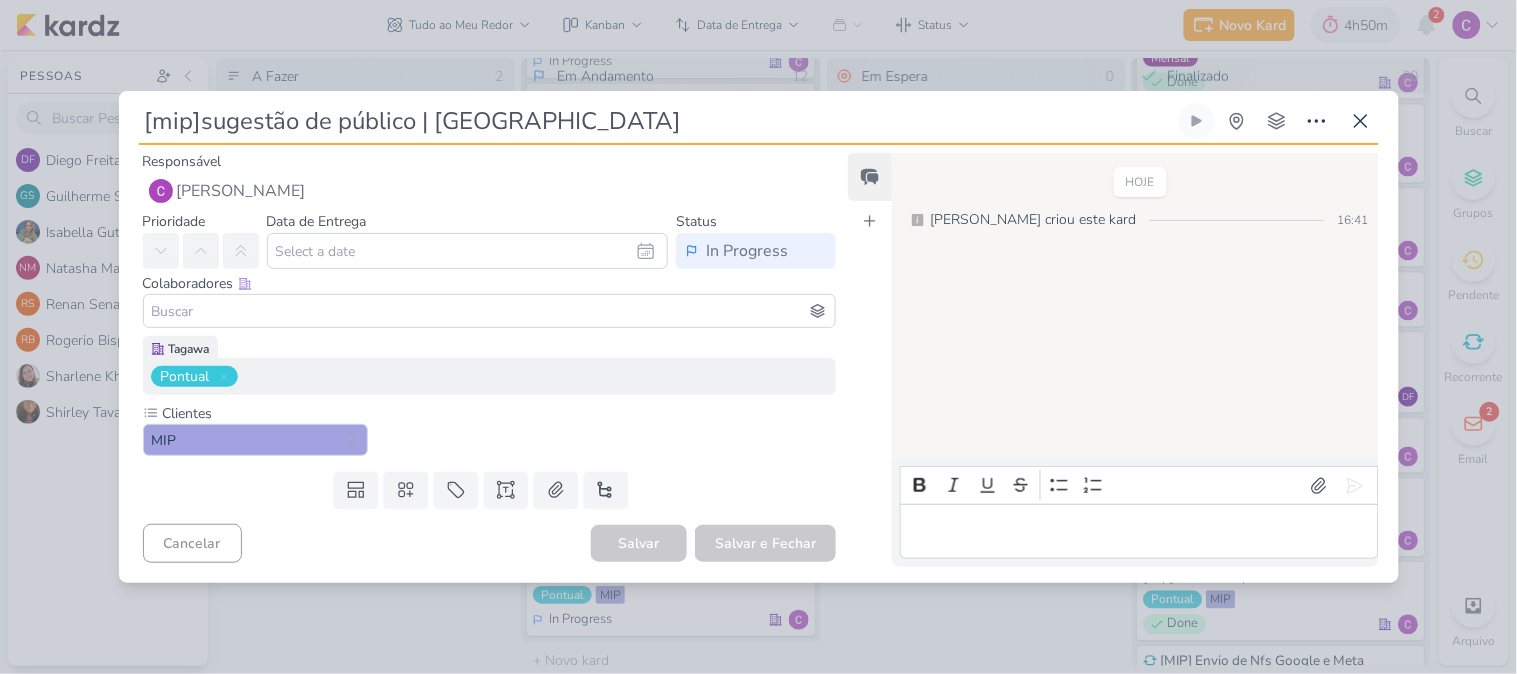 click on "[mip]sugestão de público | [GEOGRAPHIC_DATA]" at bounding box center (657, 121) 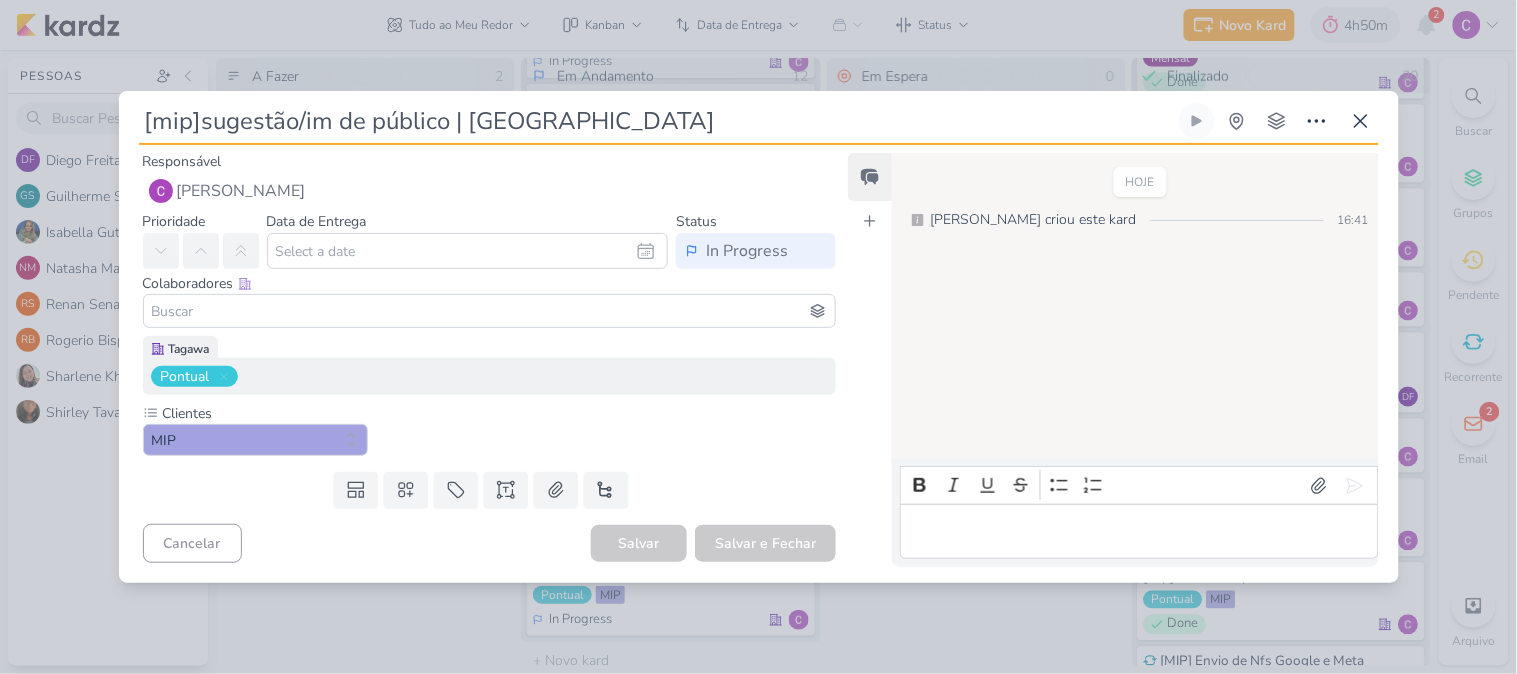 type on "[mip]sugestão/imp de público | campo das aroeiras" 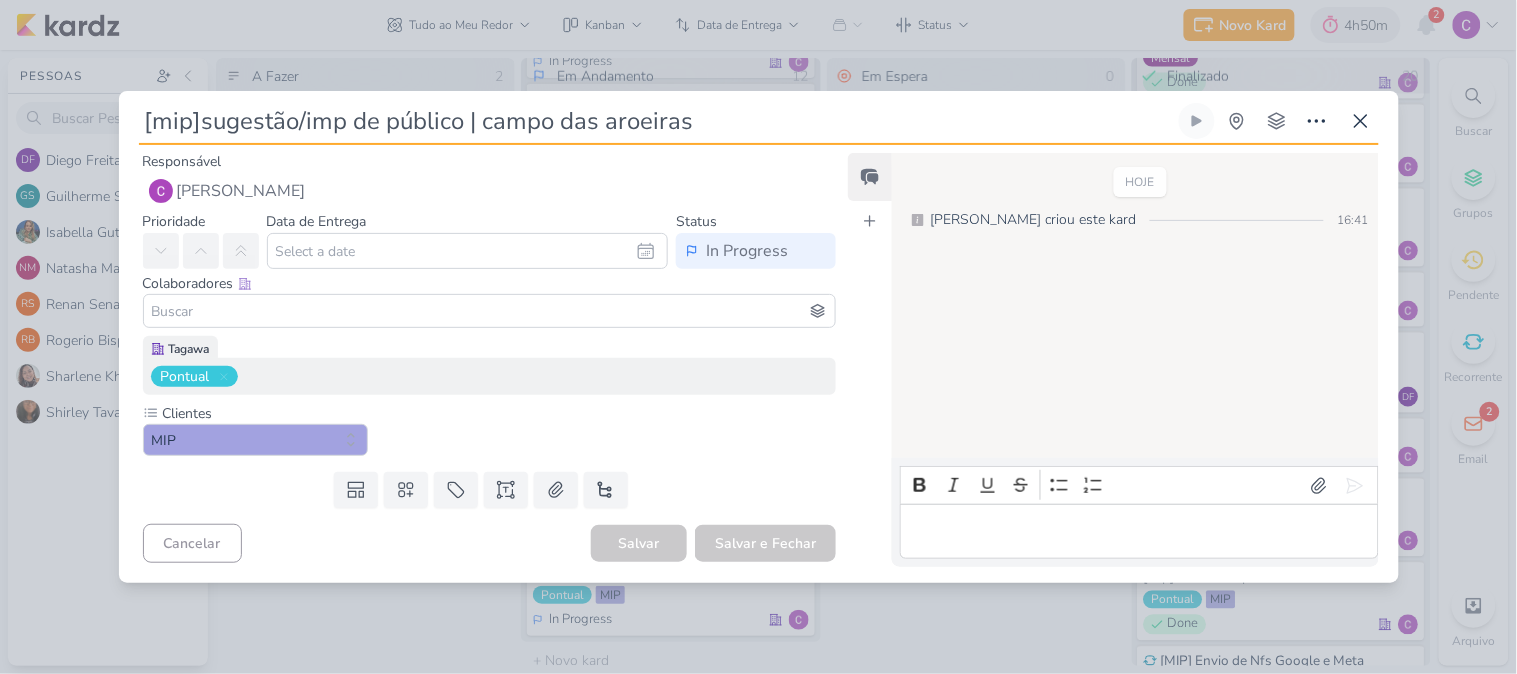 type 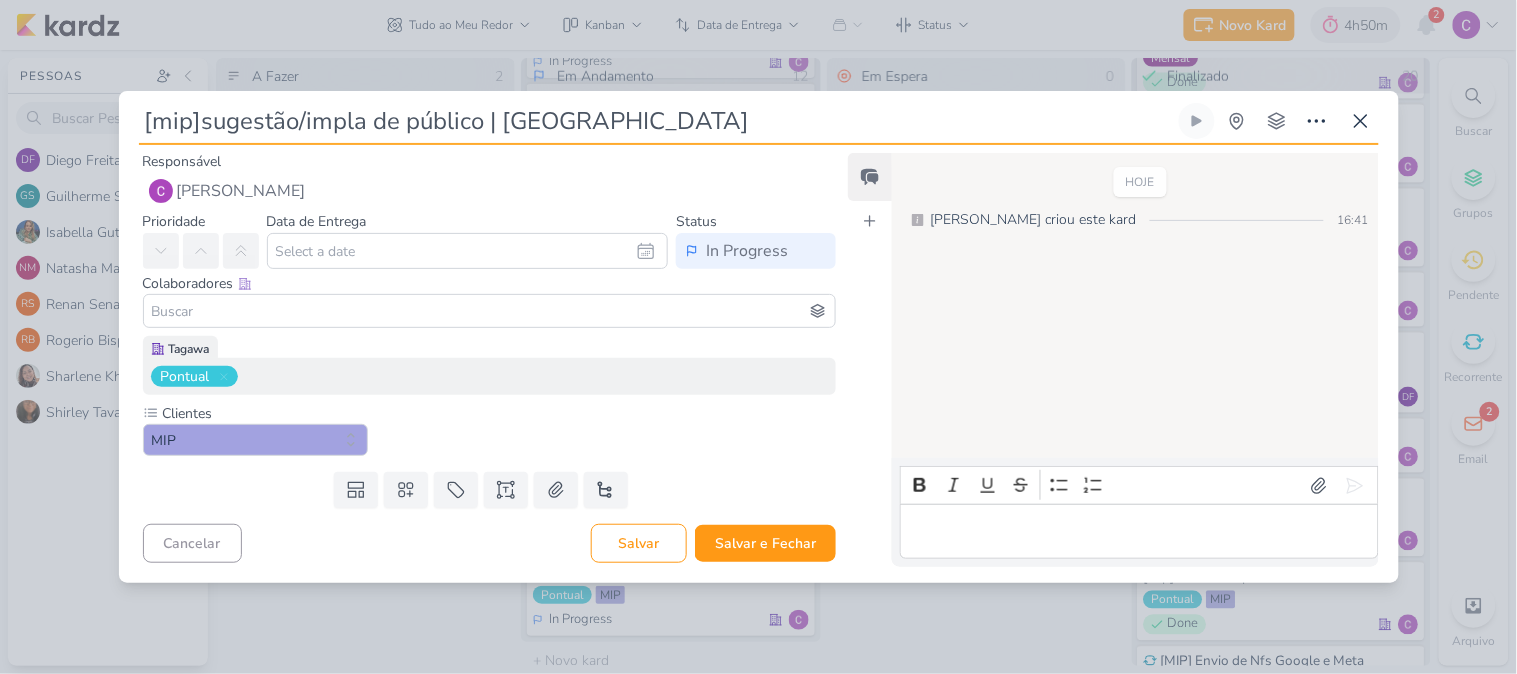 type on "[mip]sugestão/implan de público | [GEOGRAPHIC_DATA]" 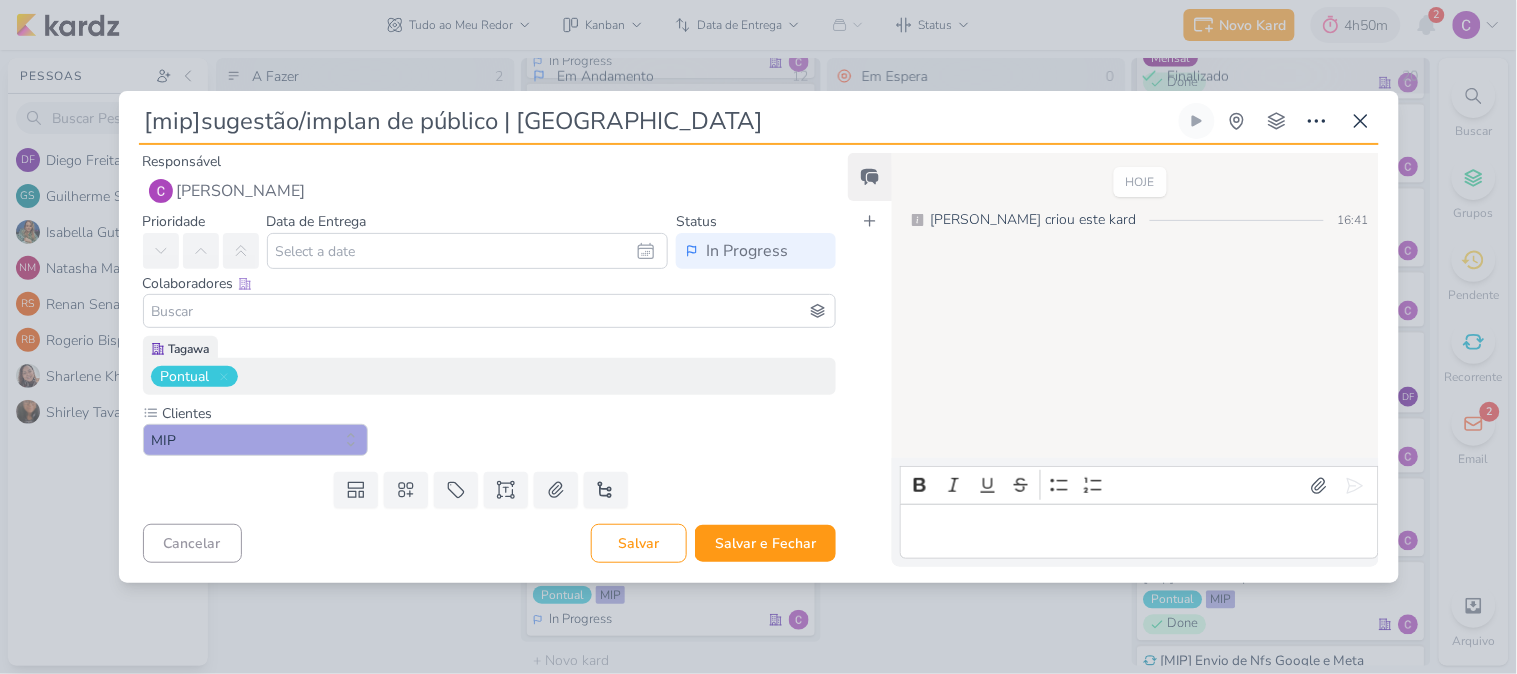 type 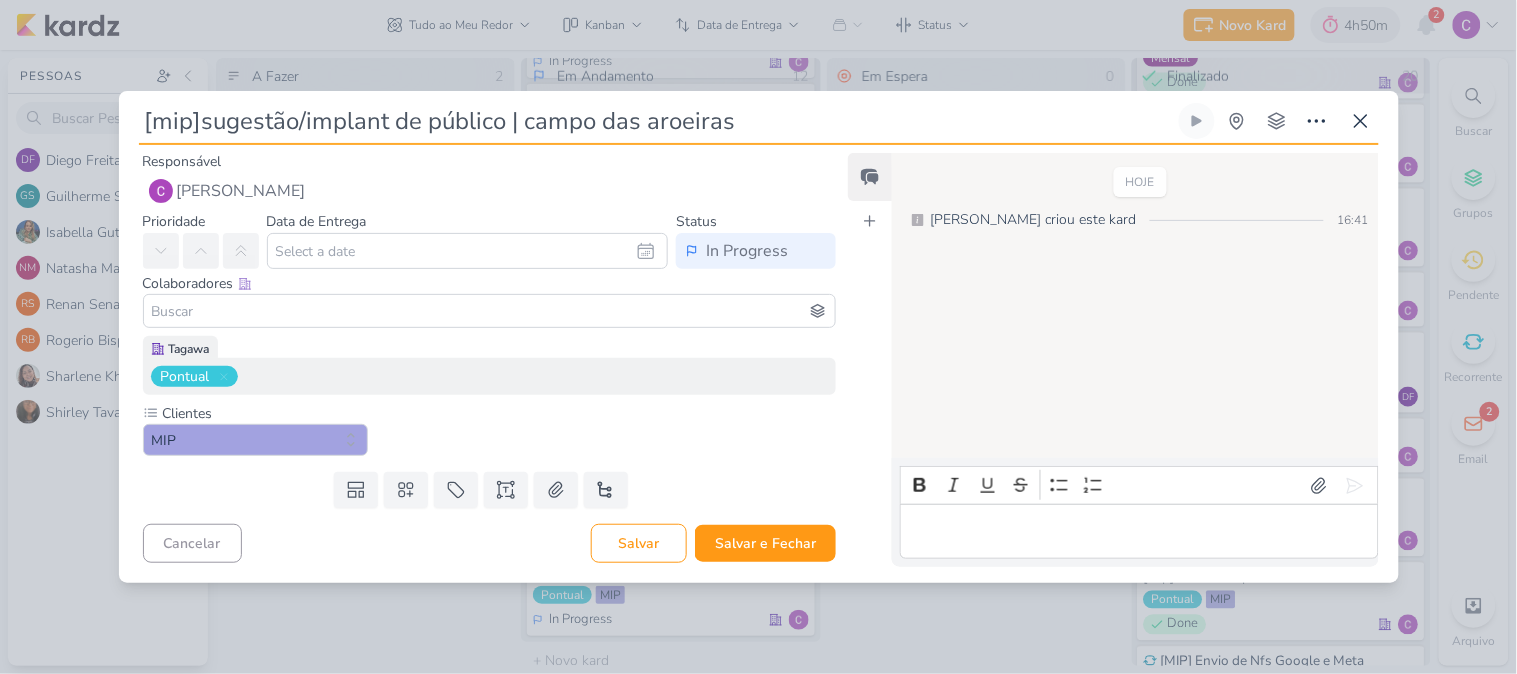 type on "[mip]sugestão/implanta de público | campo das aroeiras" 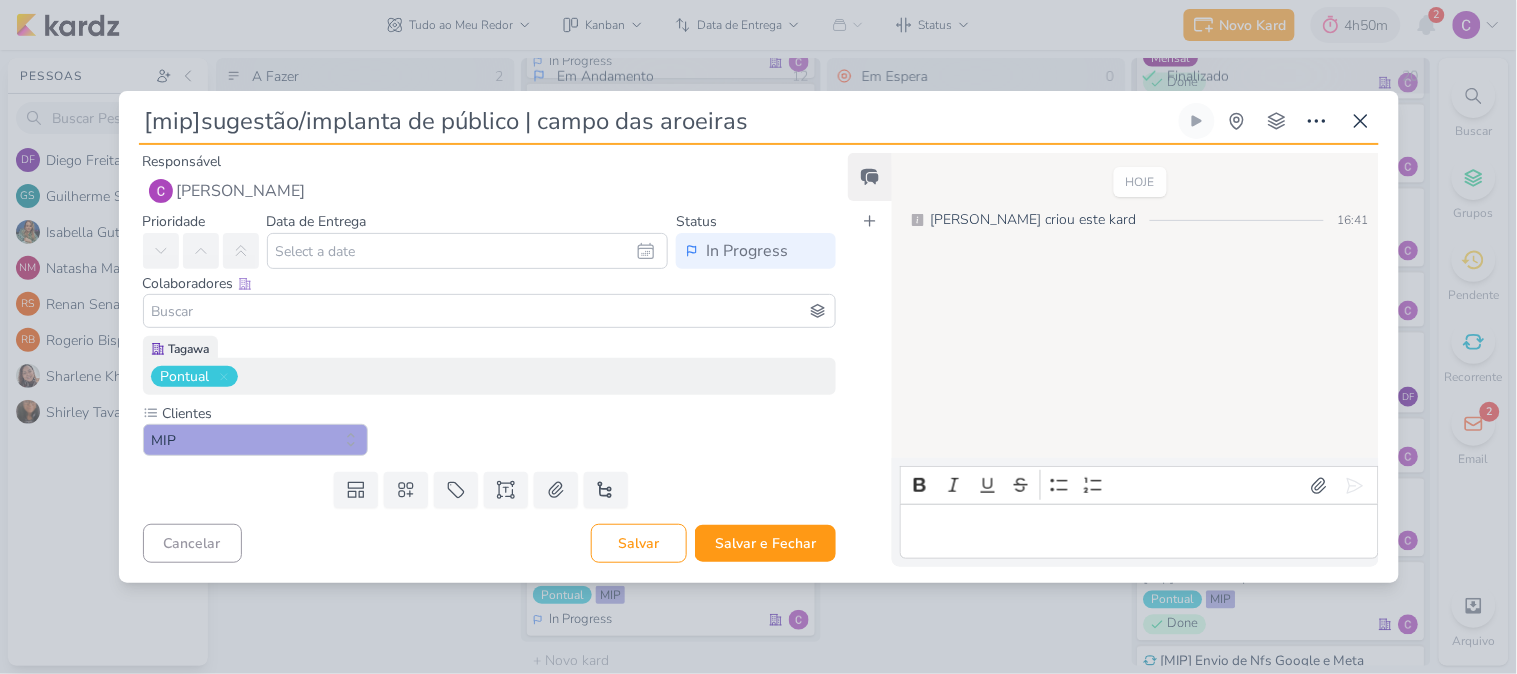 type 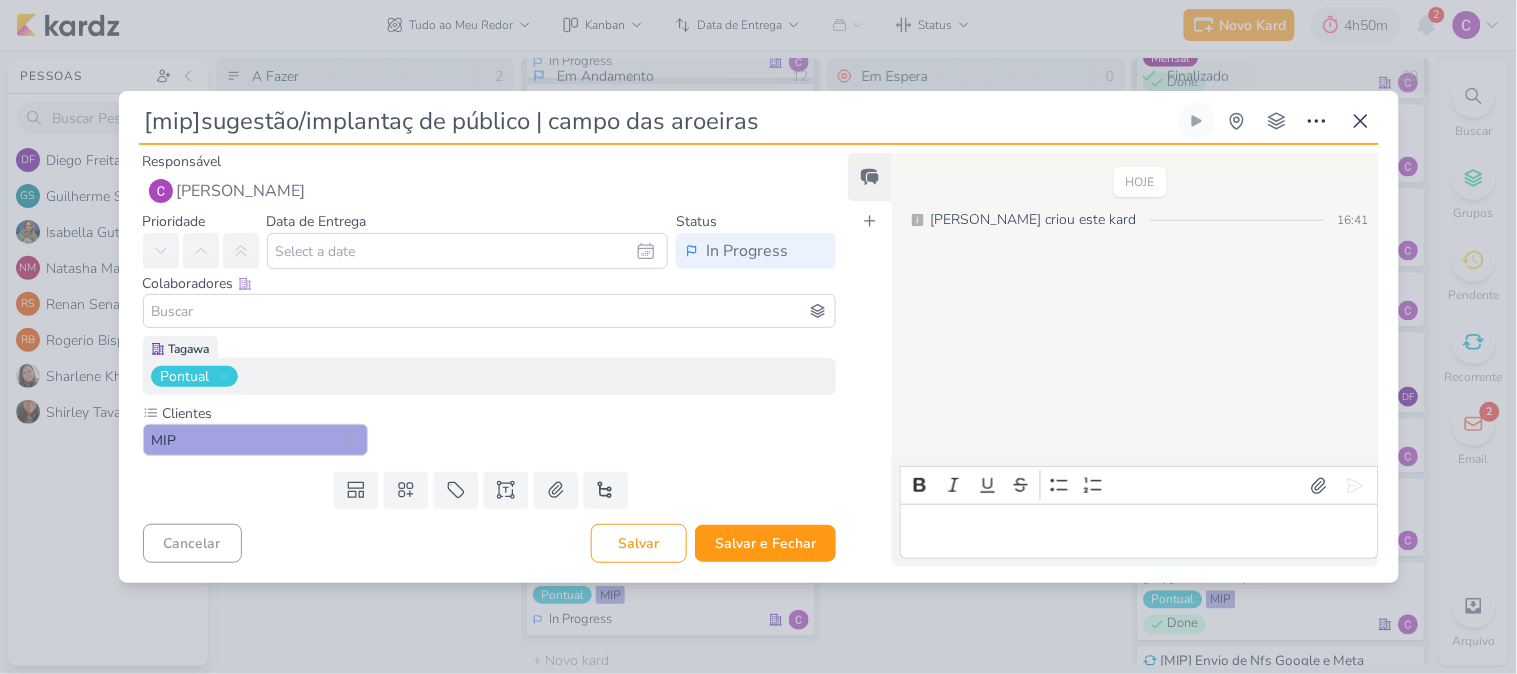 type on "[mip]sugestão/implantaçã de público | [GEOGRAPHIC_DATA]" 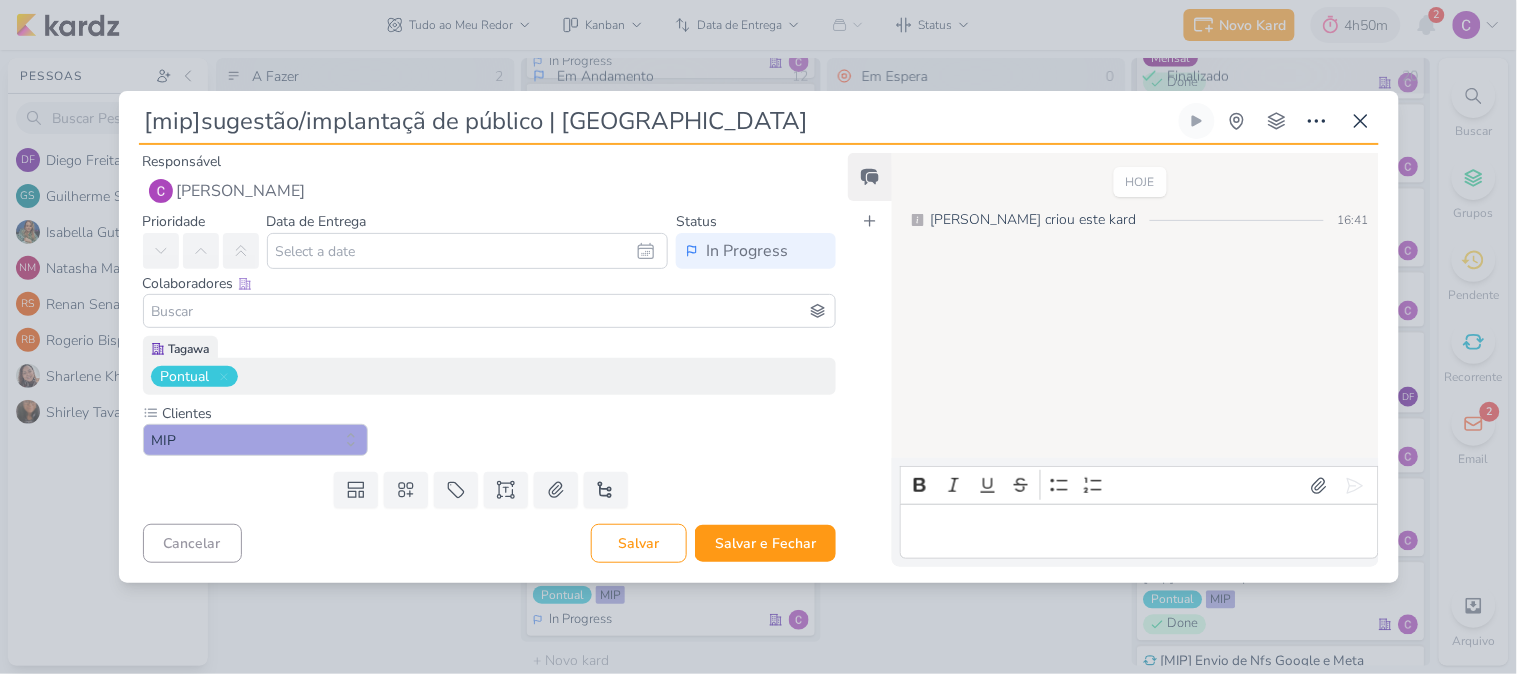 type 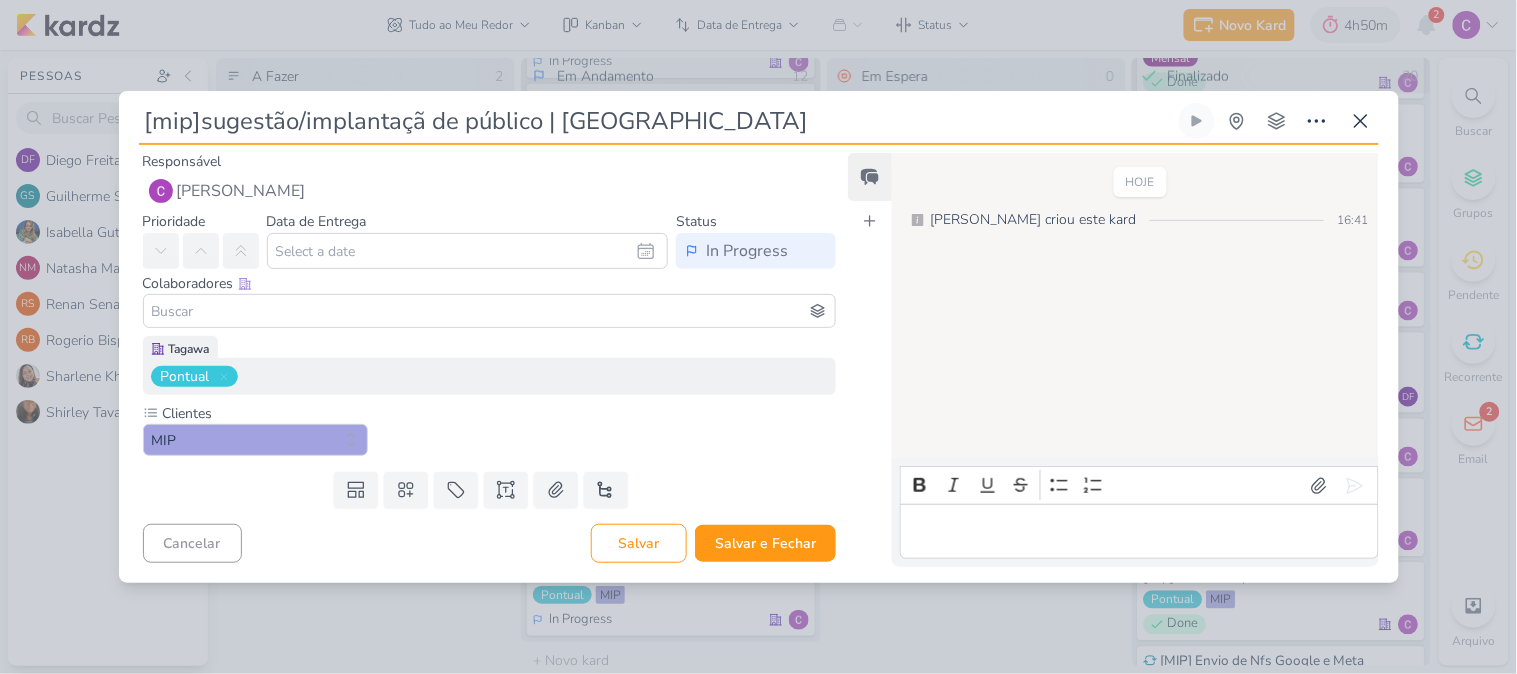 type on "[mip]sugestão/implantação de público | campo das aroeiras" 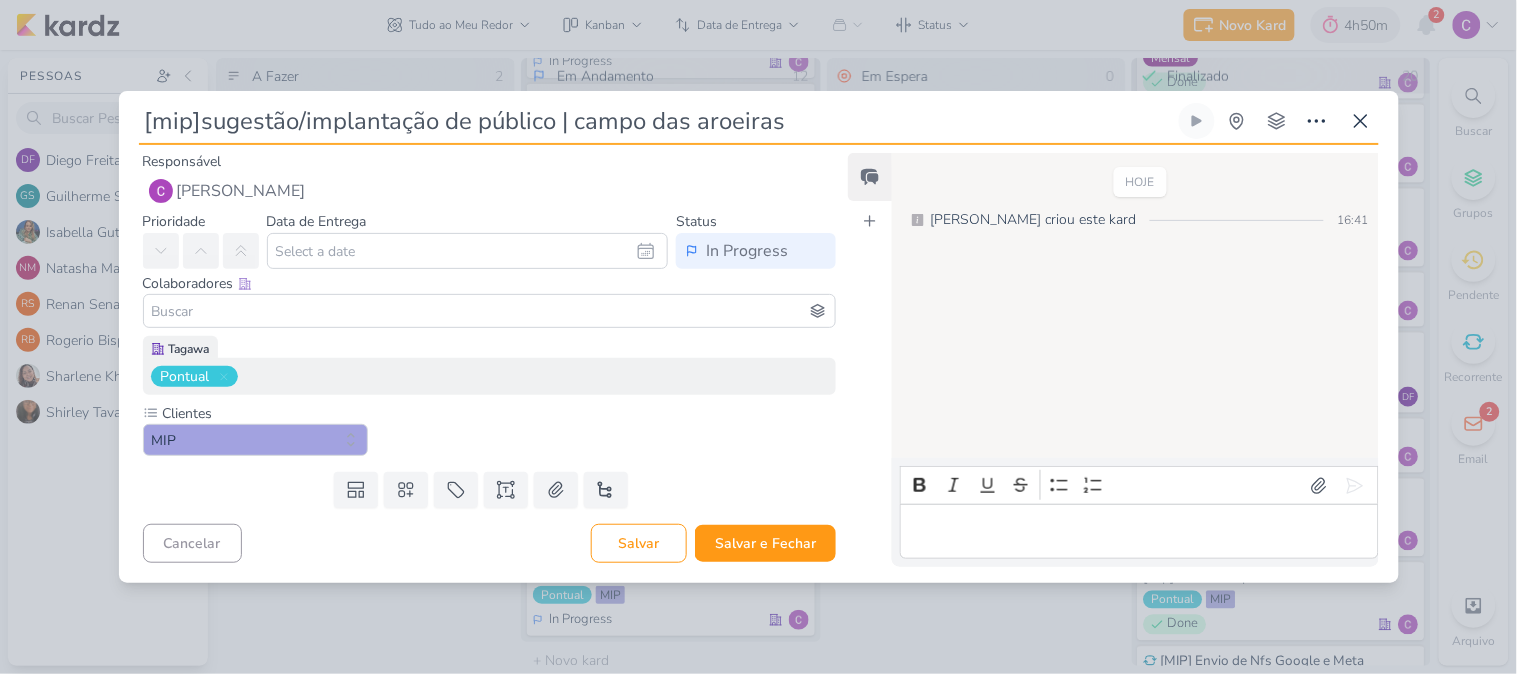 type 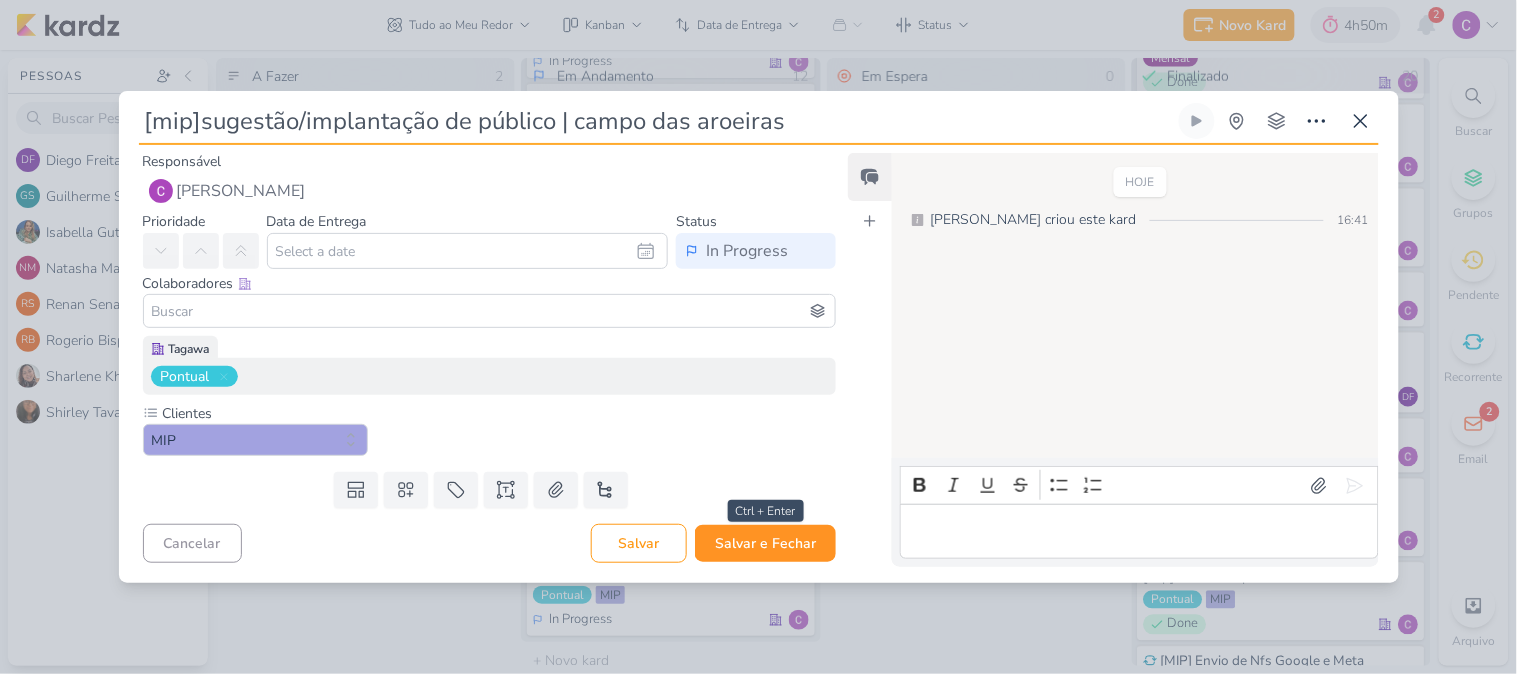 type on "[mip]sugestão/implantação de público | campo das aroeiras" 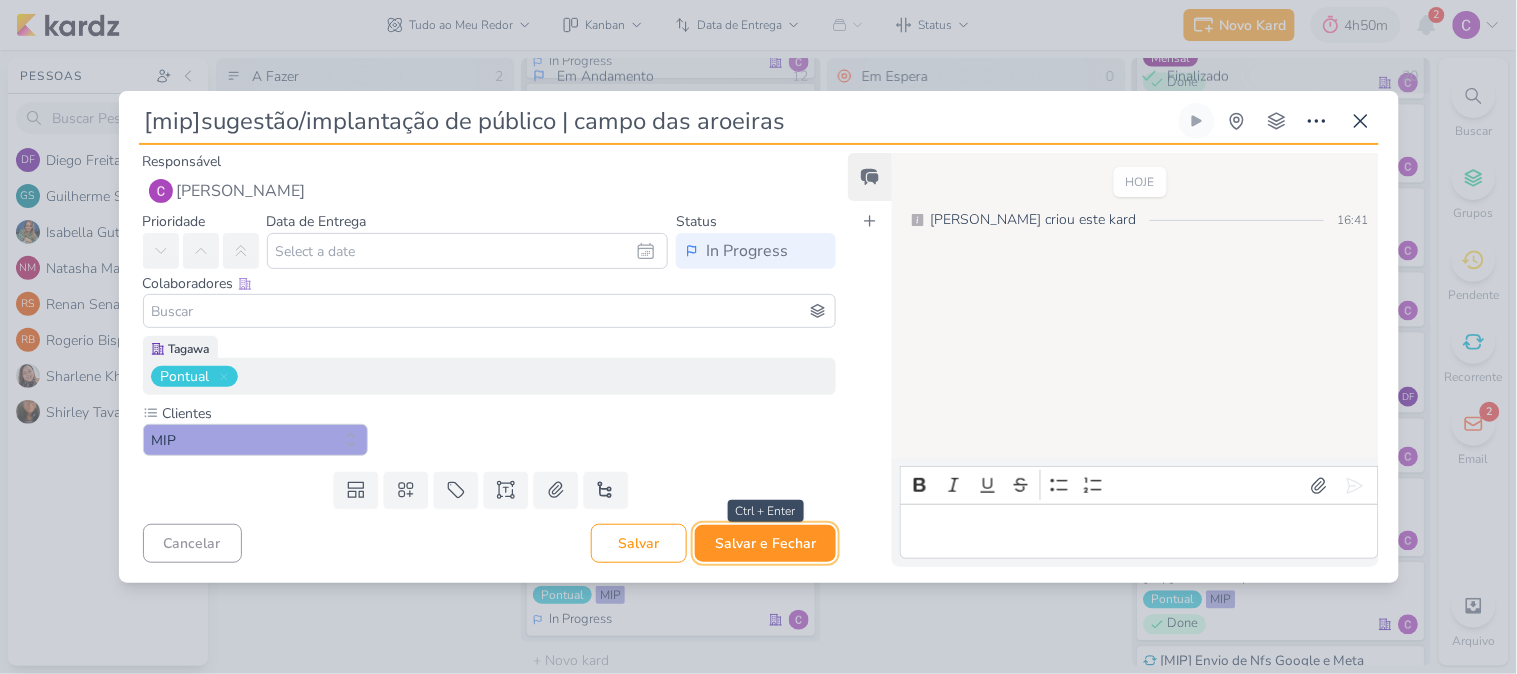 click on "Salvar e Fechar" at bounding box center (765, 543) 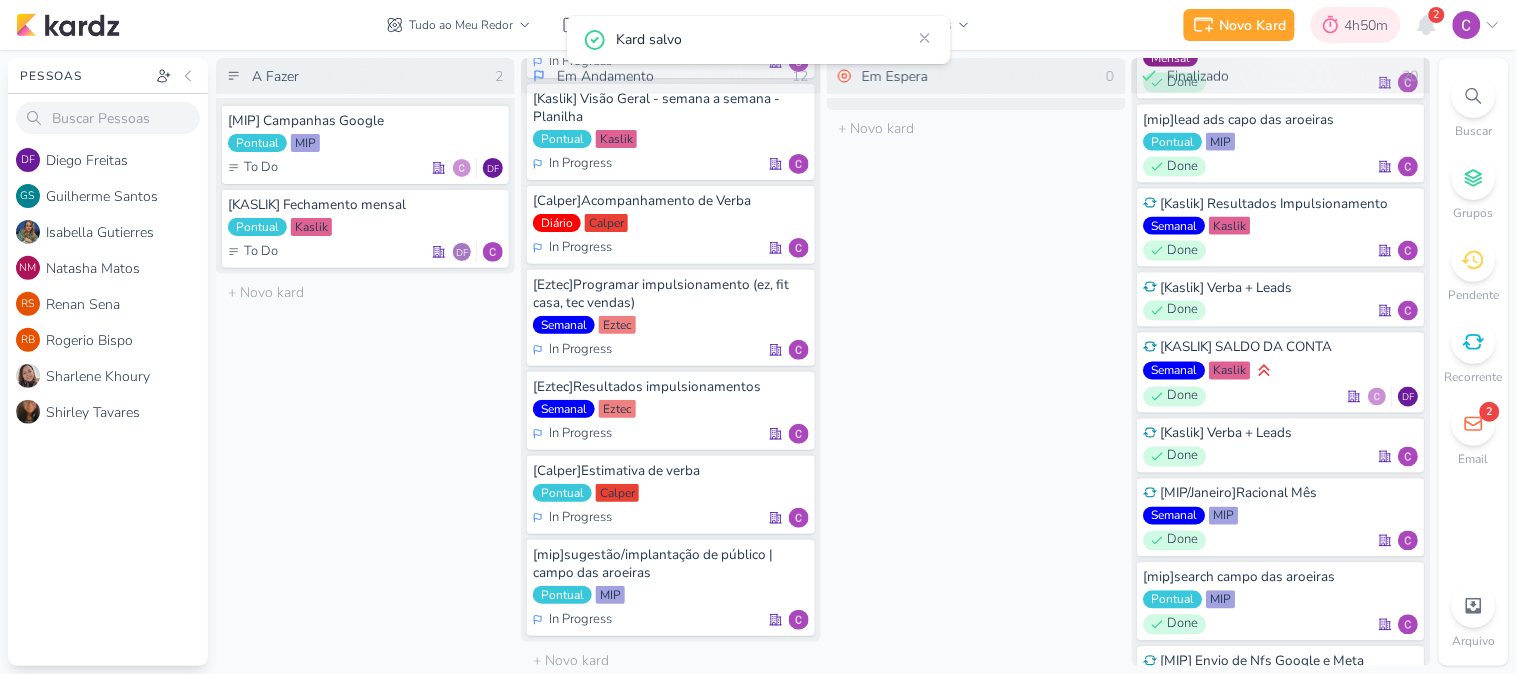 click on "4h50m" at bounding box center (1370, 25) 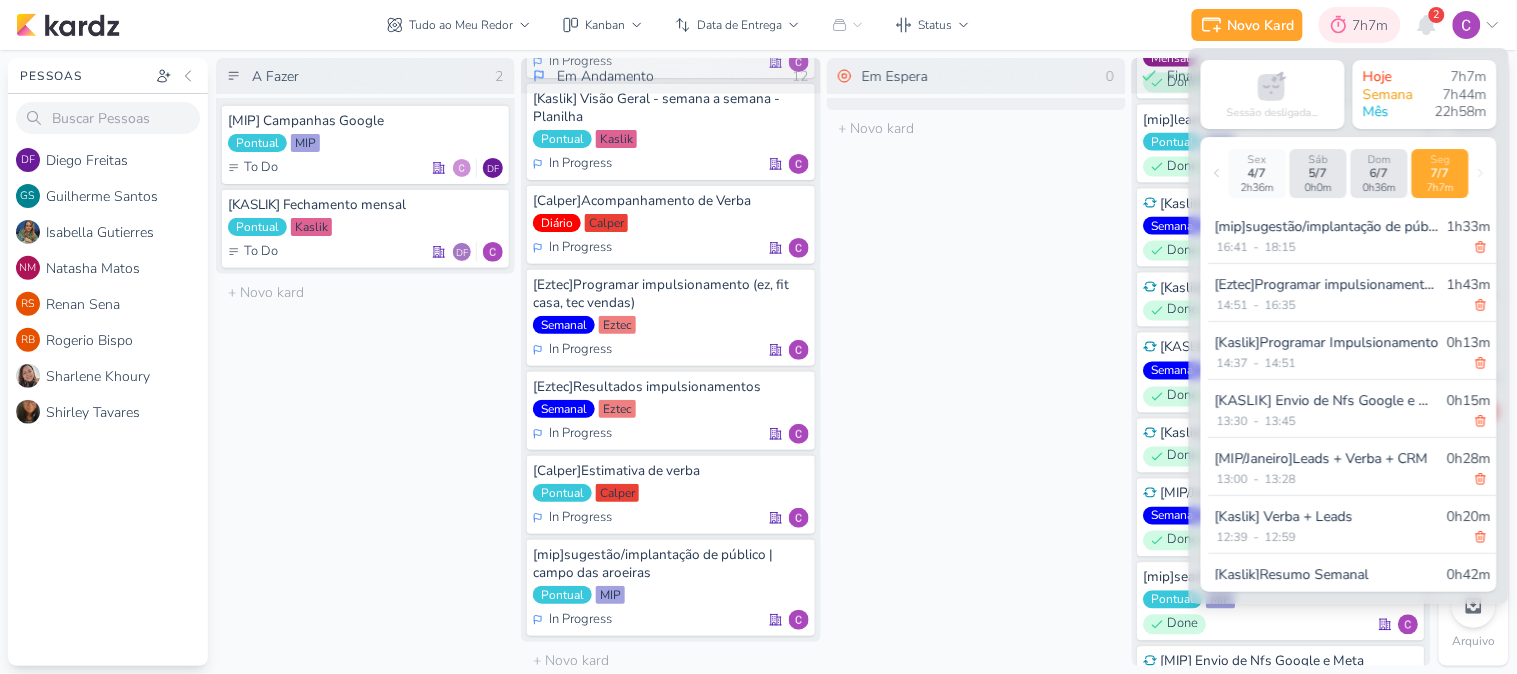 click on "7h7m" at bounding box center (1374, 25) 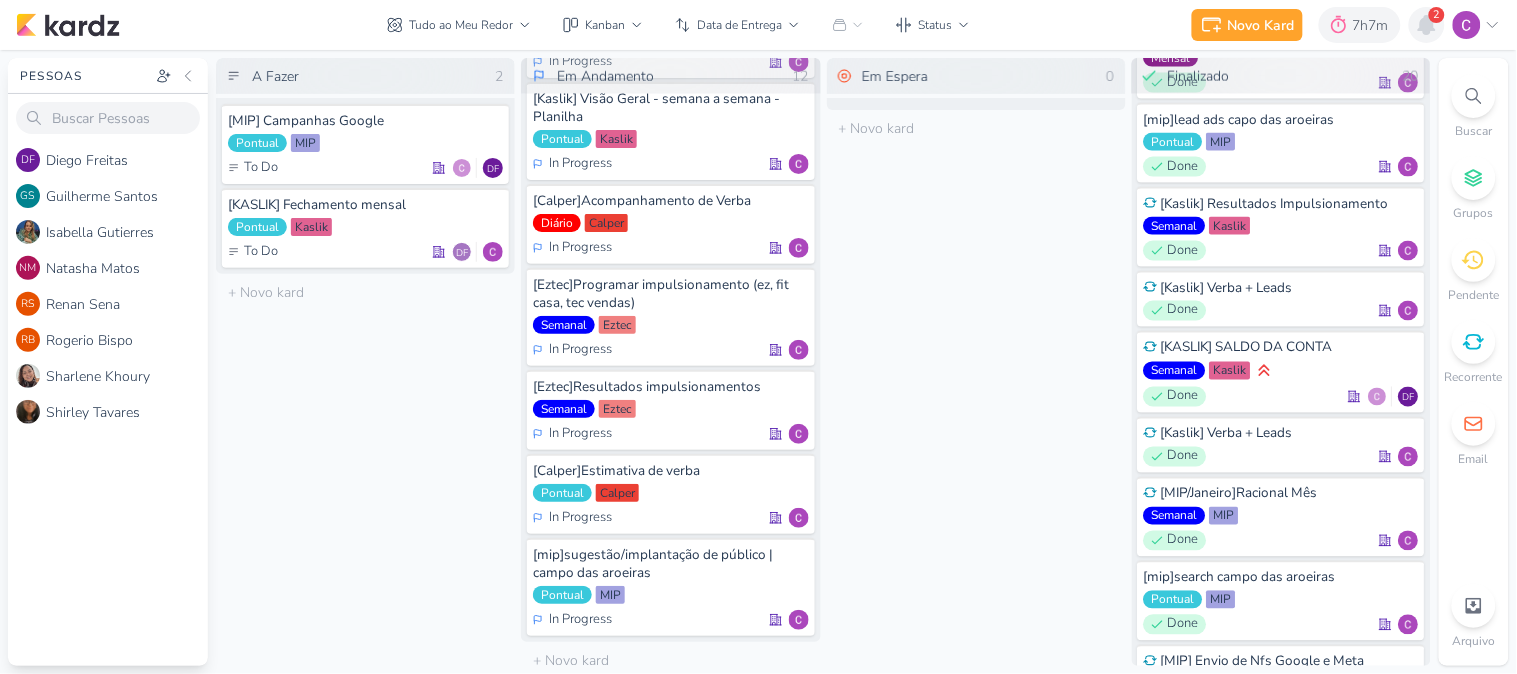 click 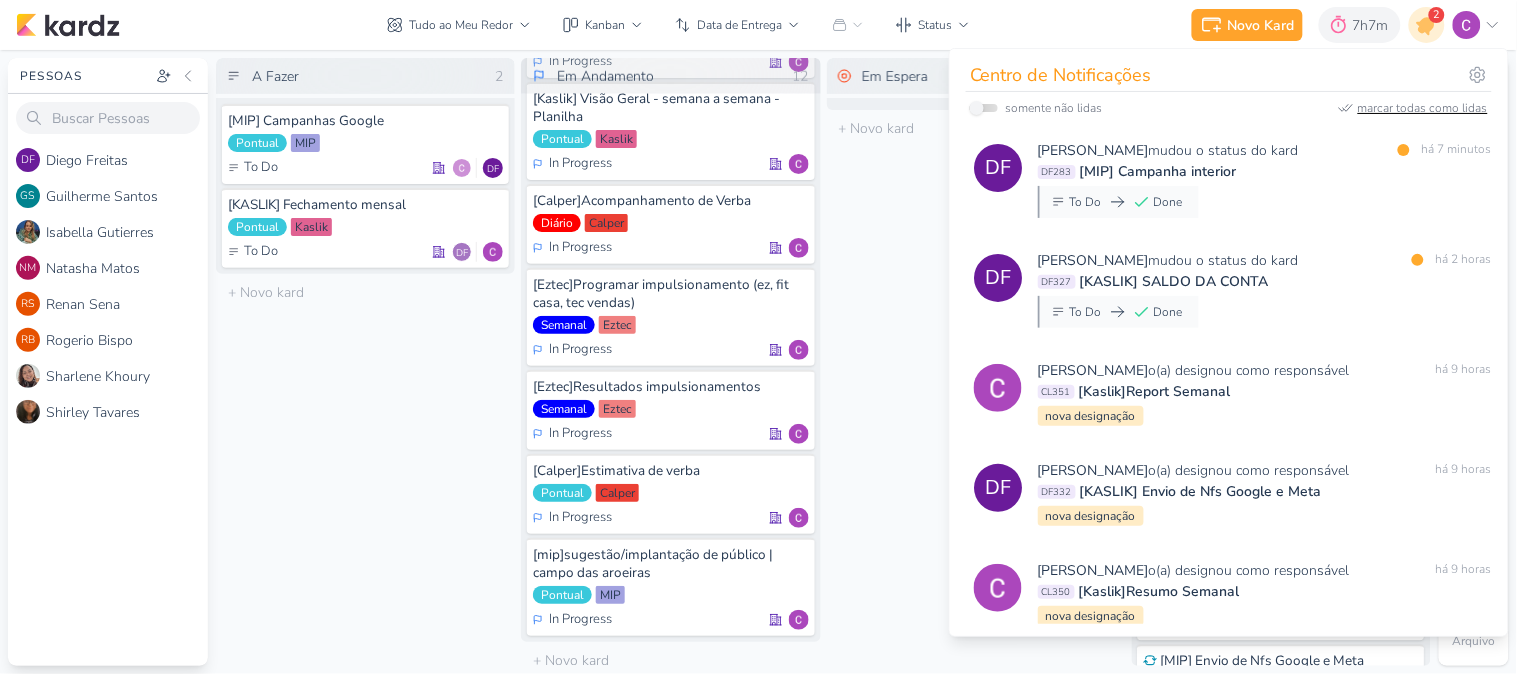 click on "marcar todas como lidas" at bounding box center (1423, 108) 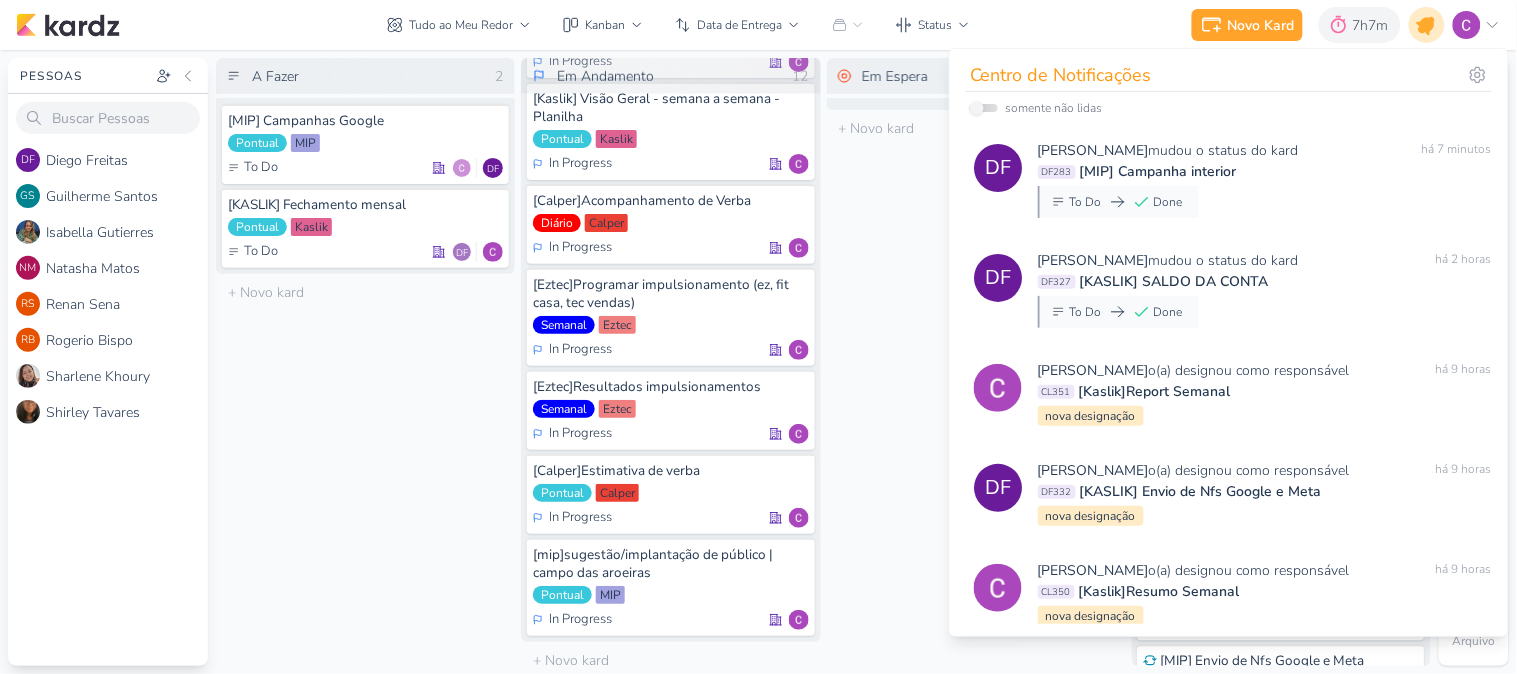click 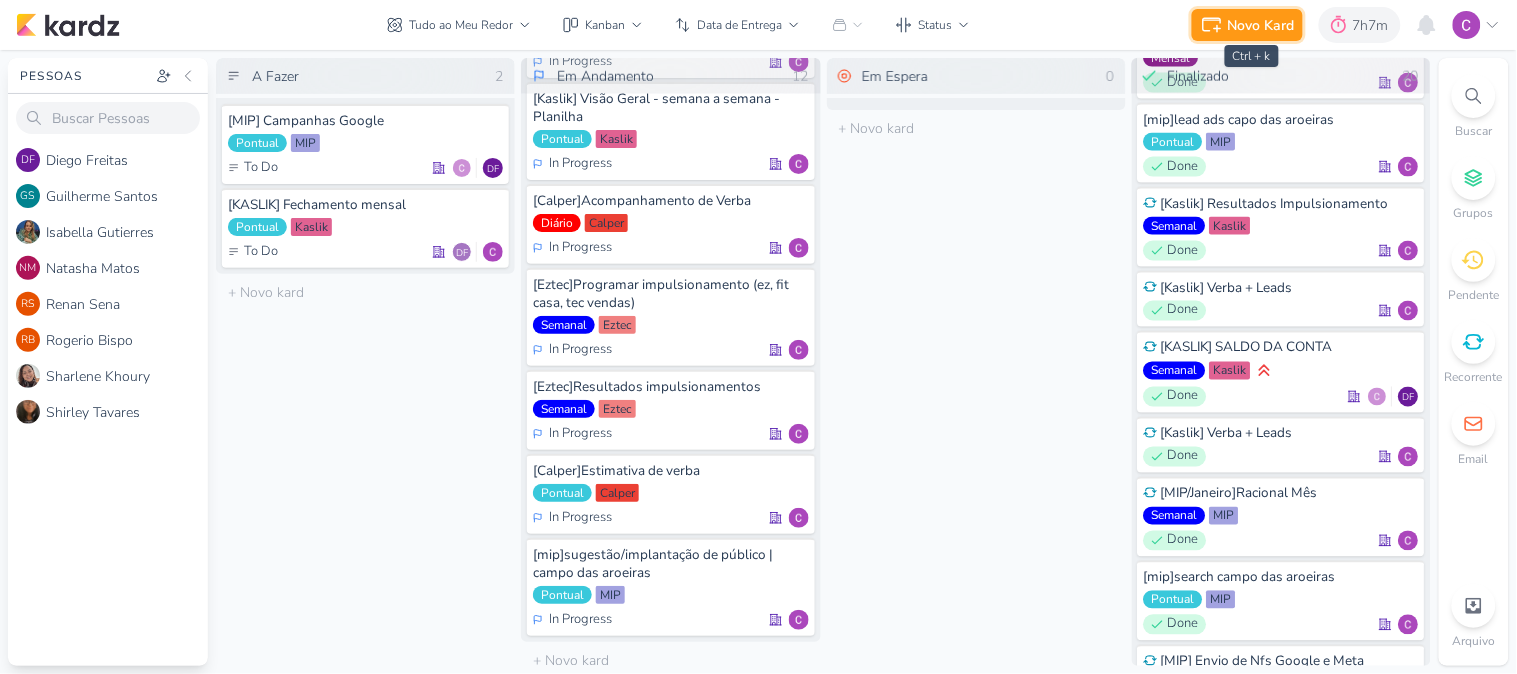 click on "Novo Kard" at bounding box center (1261, 25) 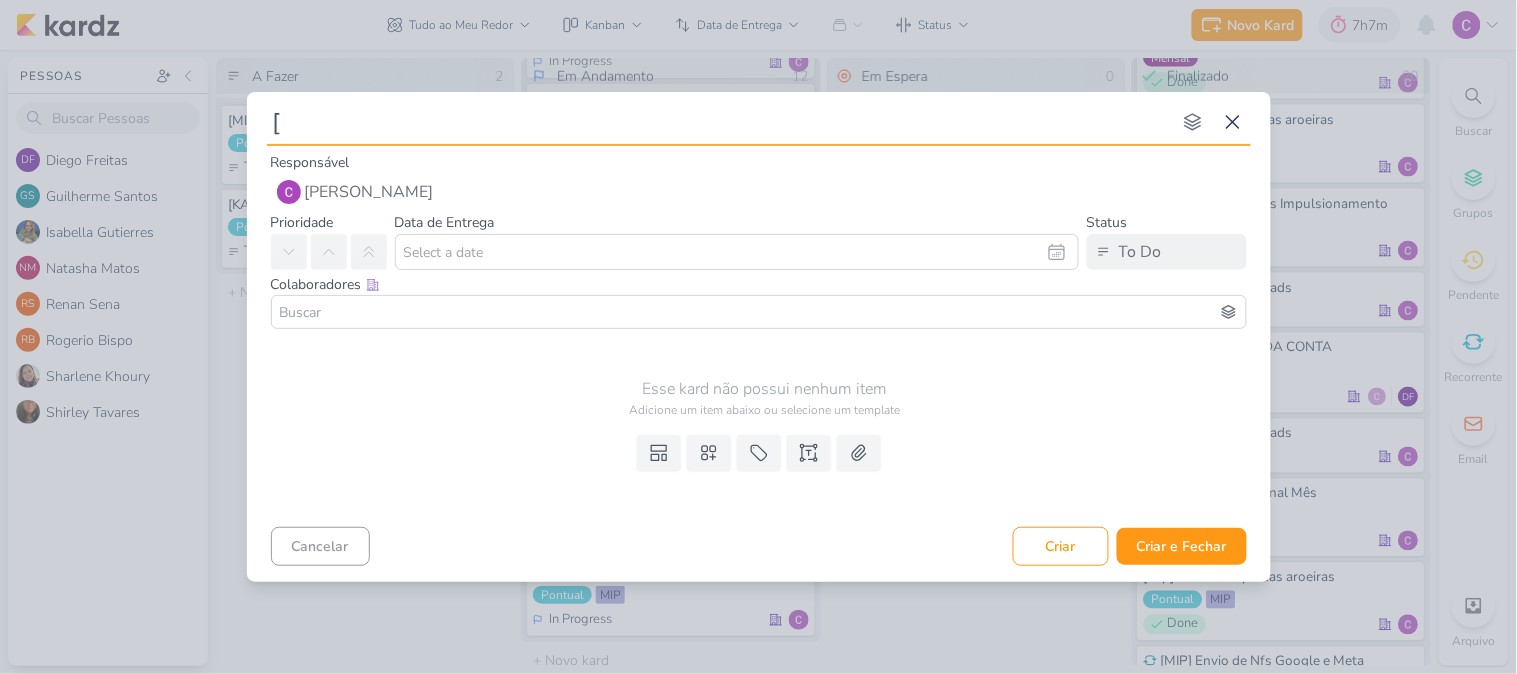 type on "[e" 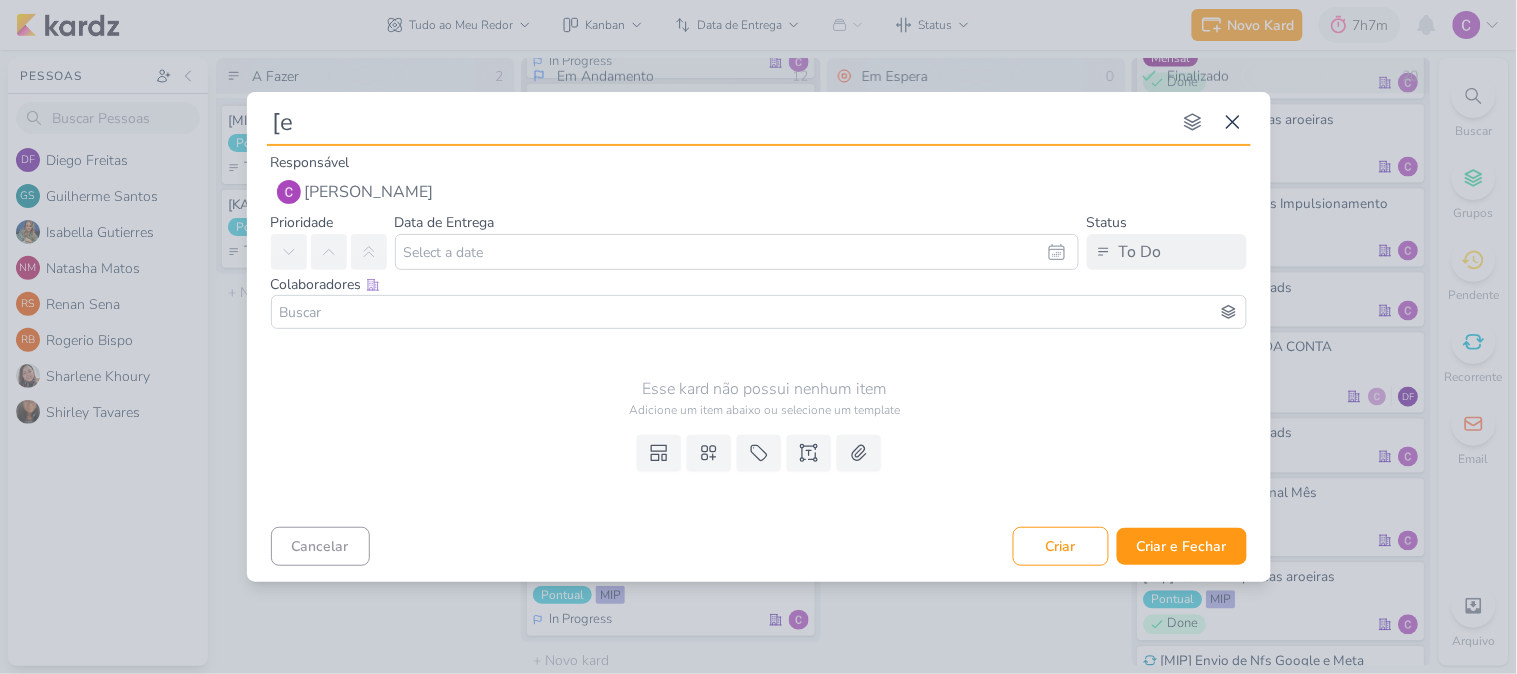 type 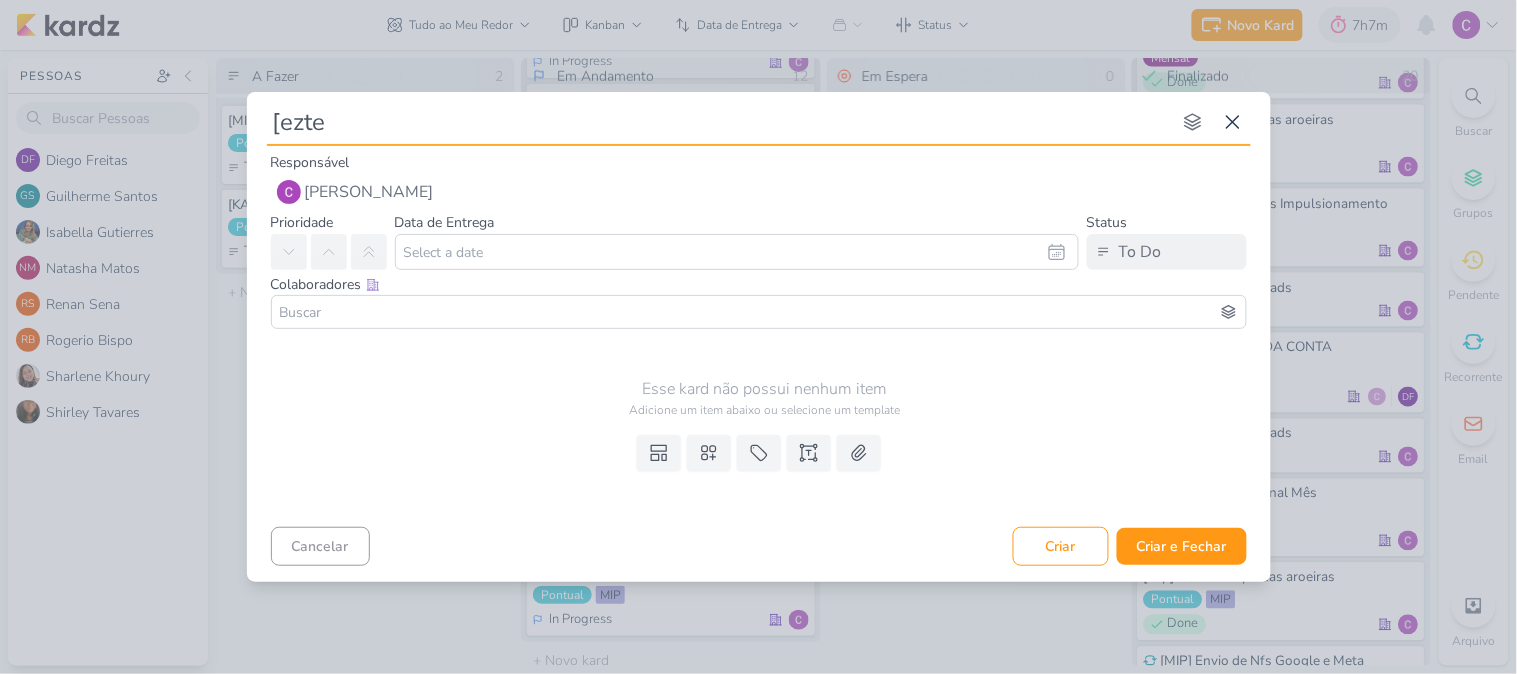 type on "[eztec" 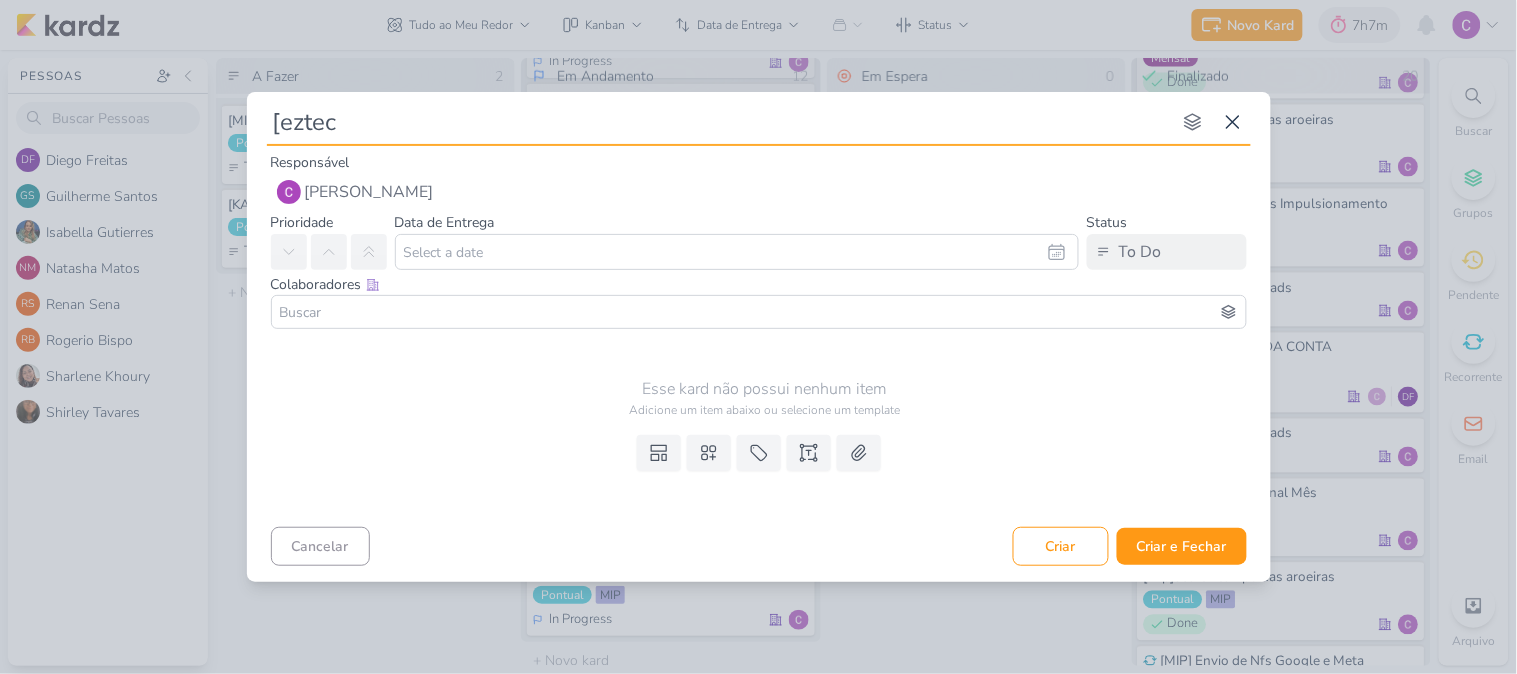 type 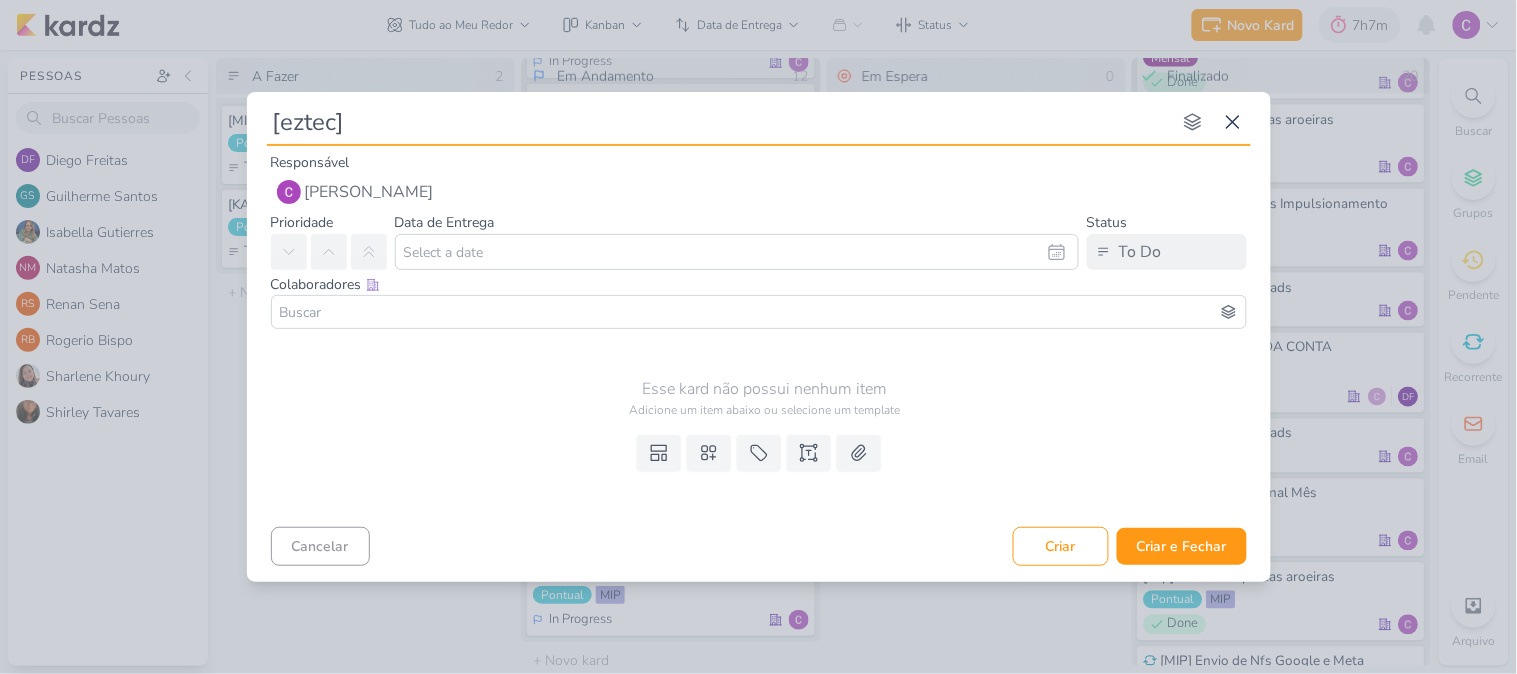 type 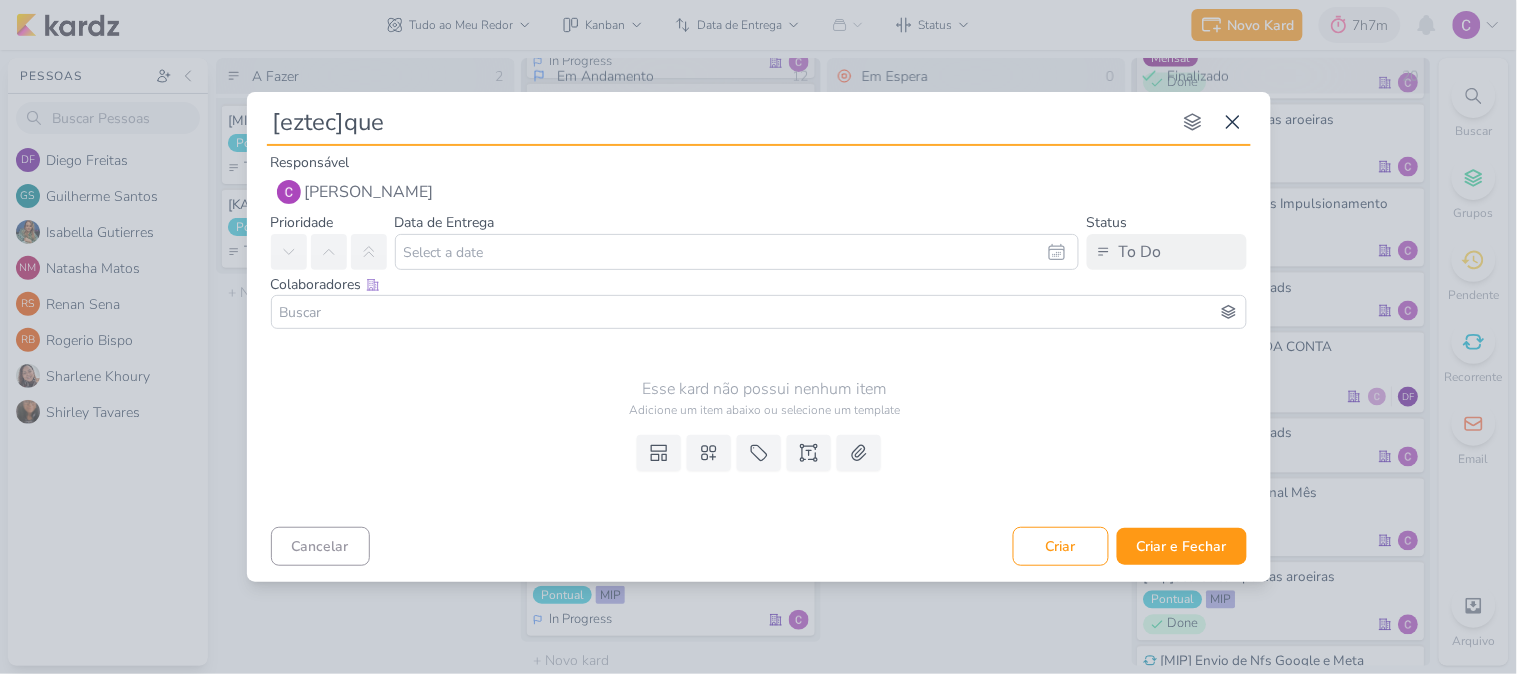 type on "[eztec]qu" 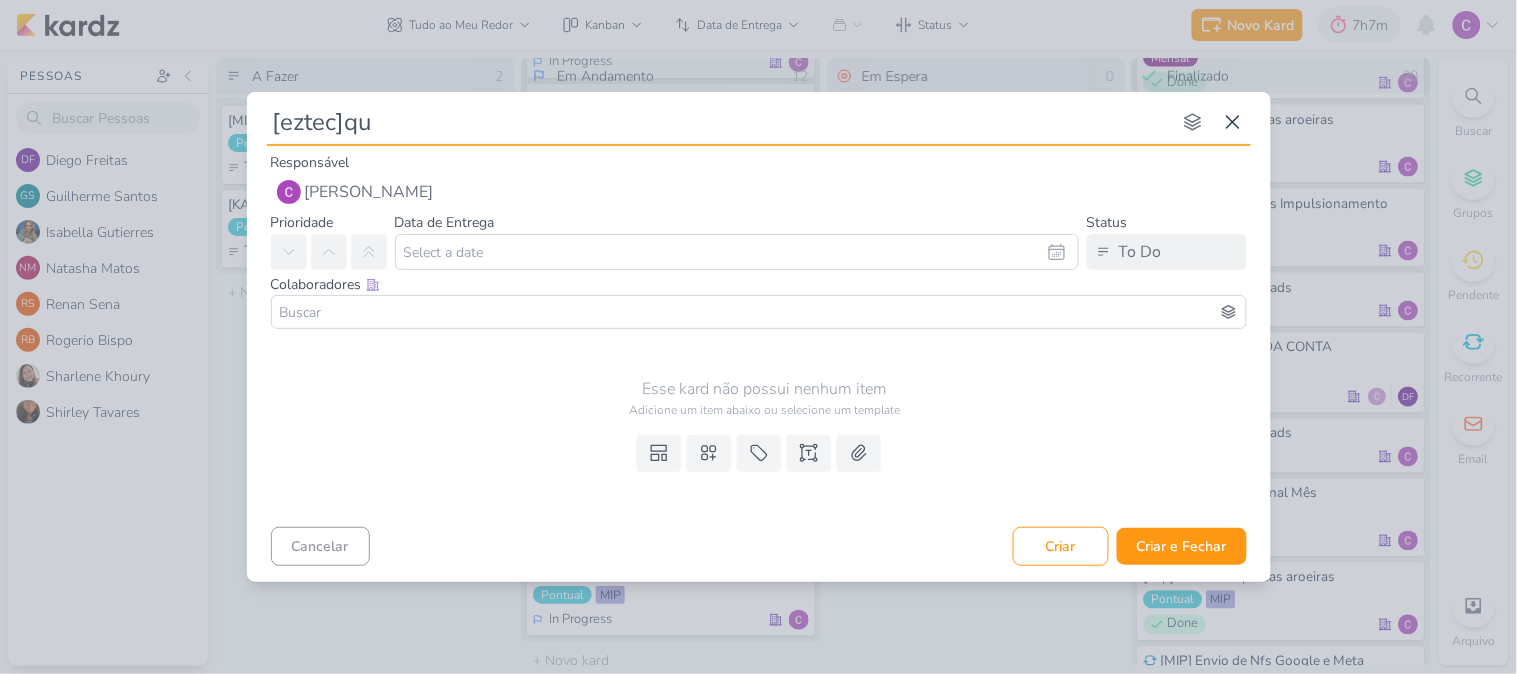 type 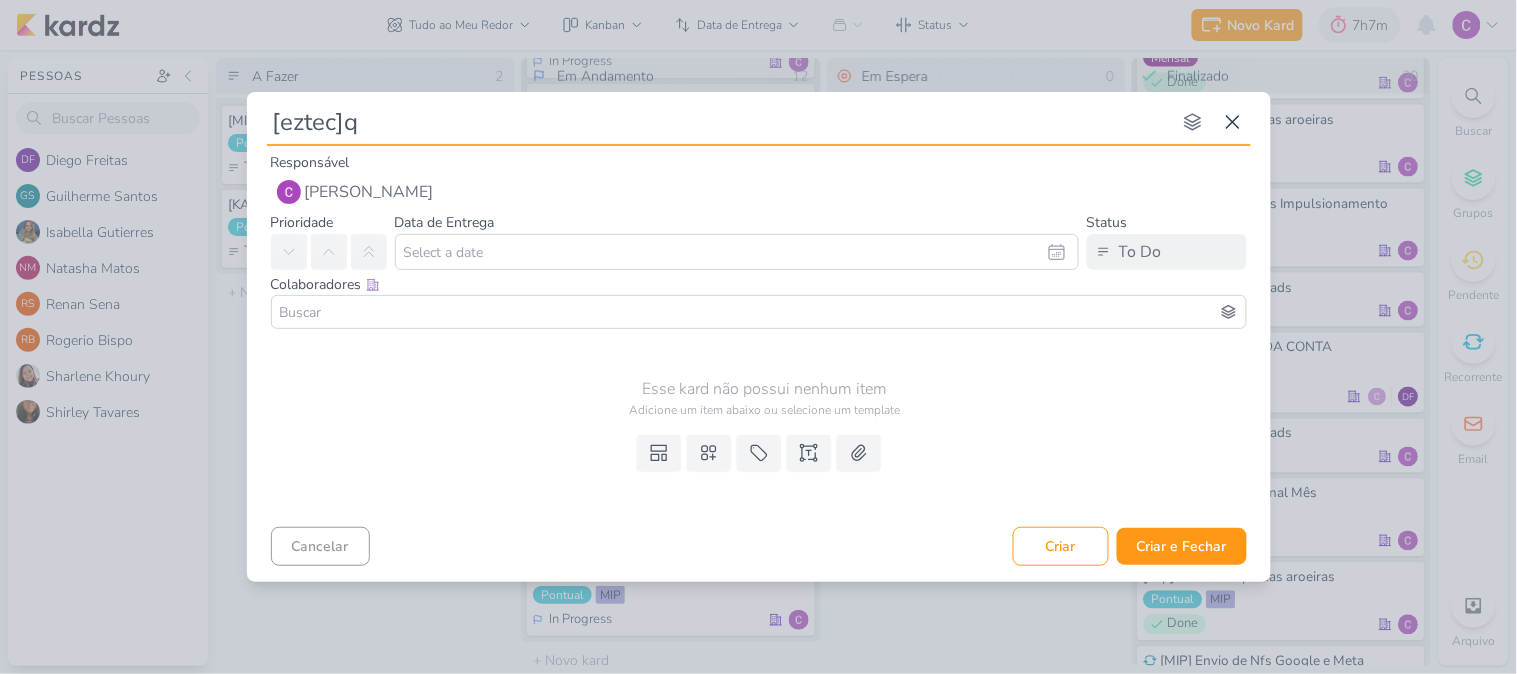 type on "[eztec]qr" 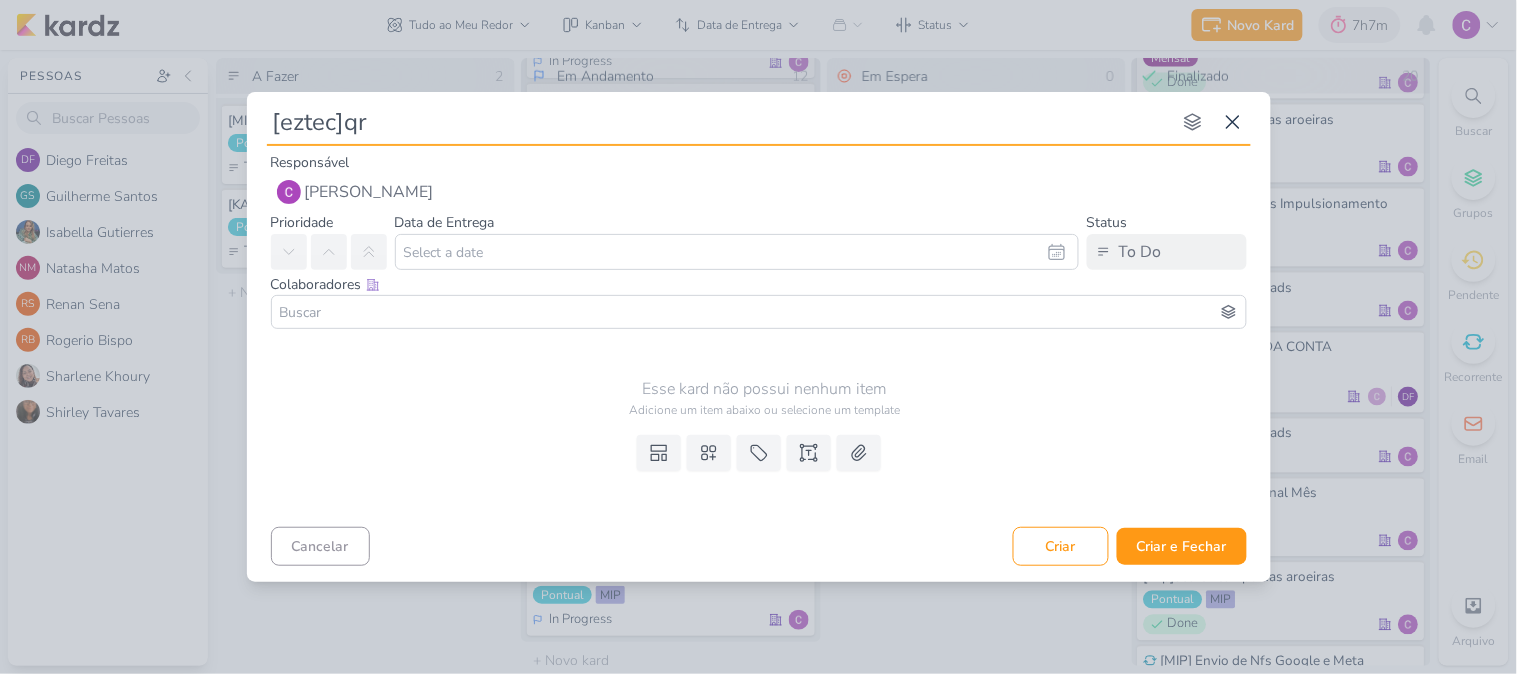 type 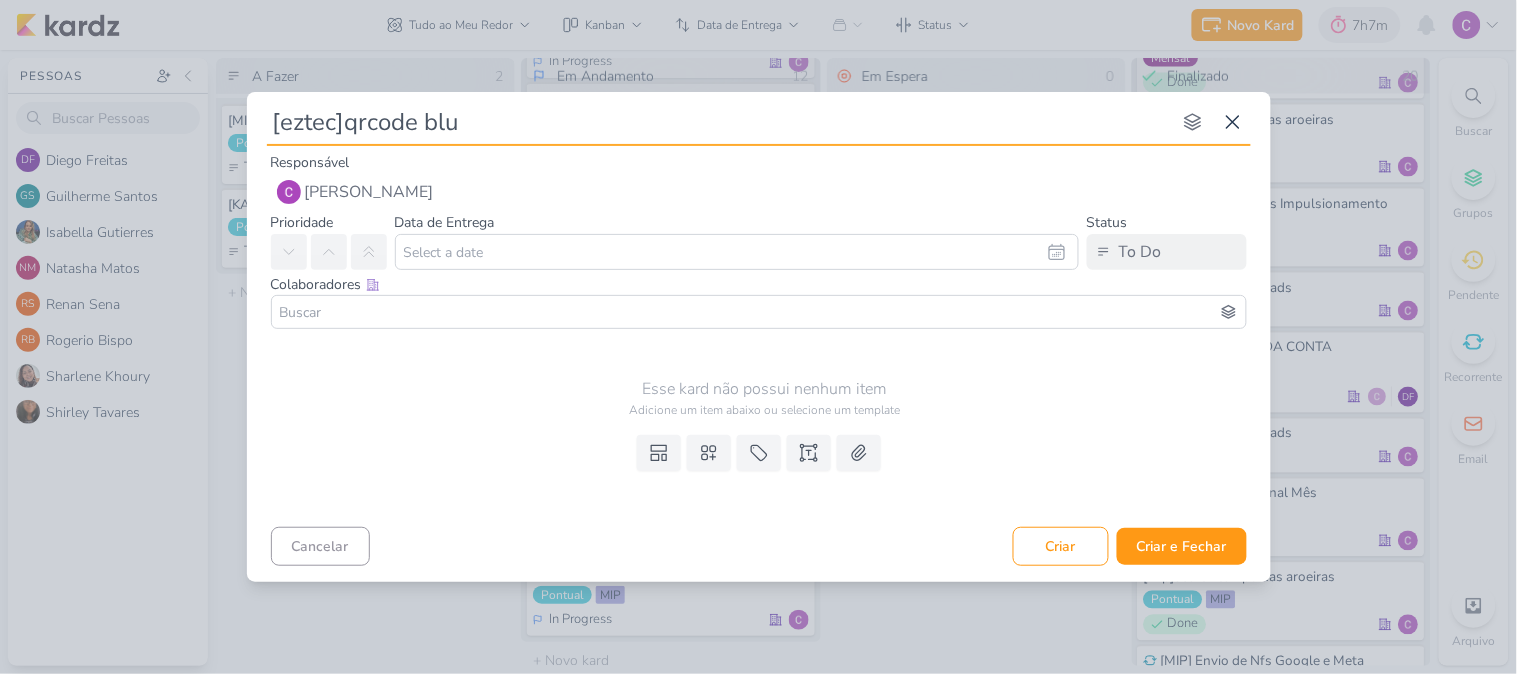 type on "[eztec]qrcode blue" 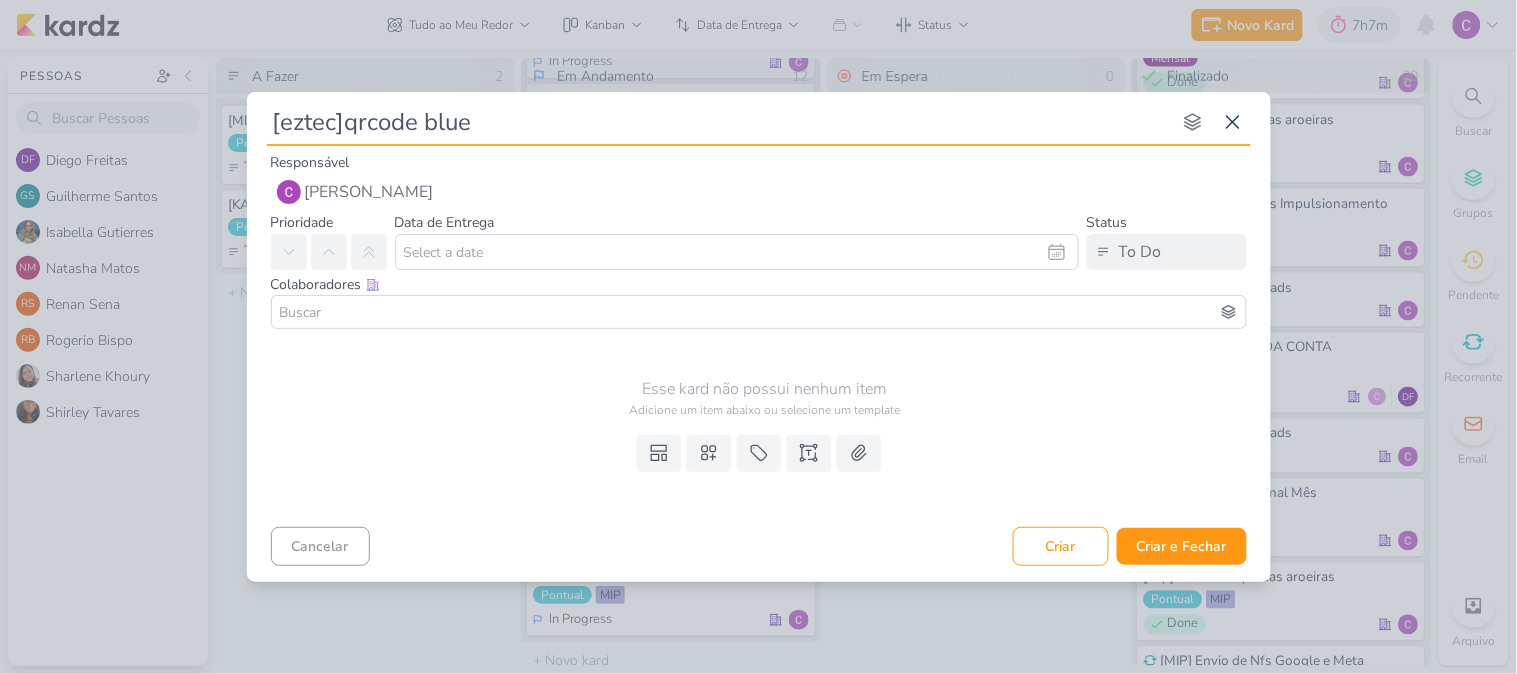 type 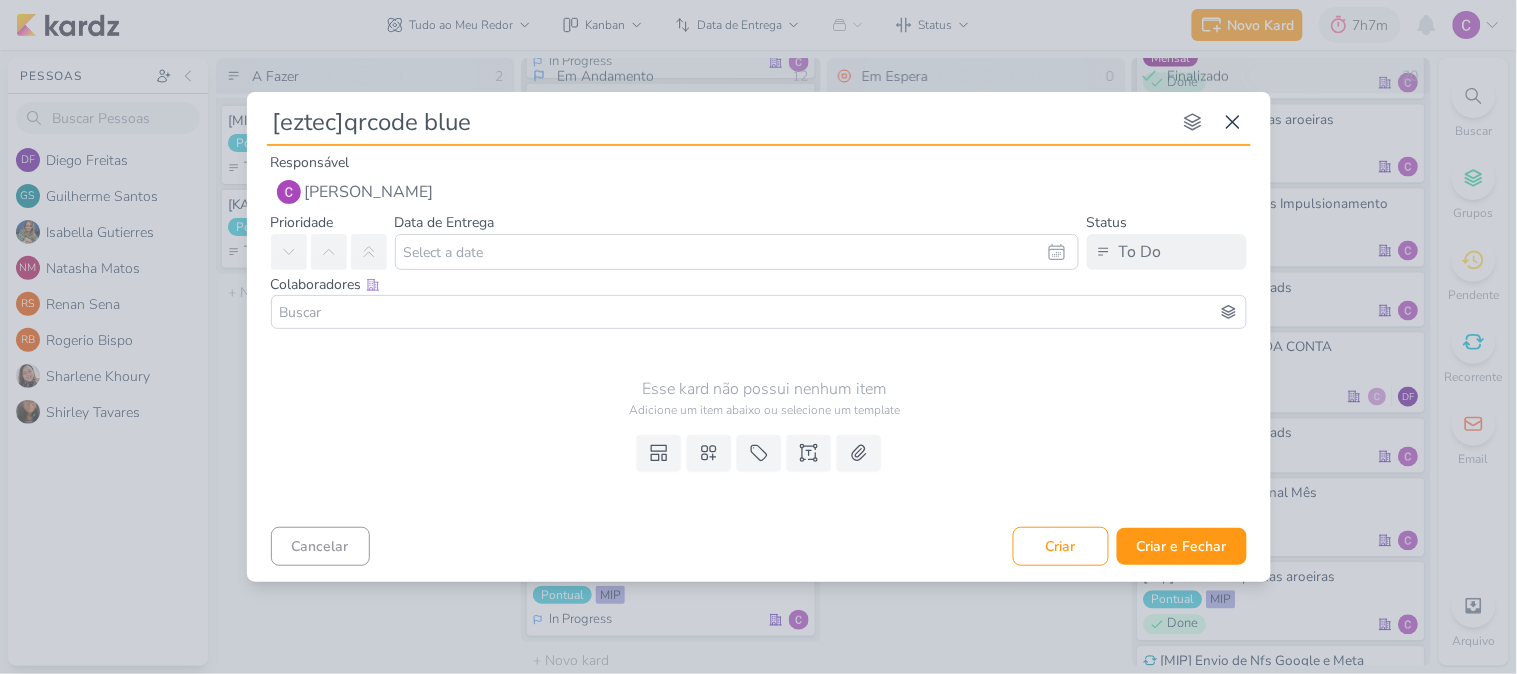 type on "[eztec]qrcode blue" 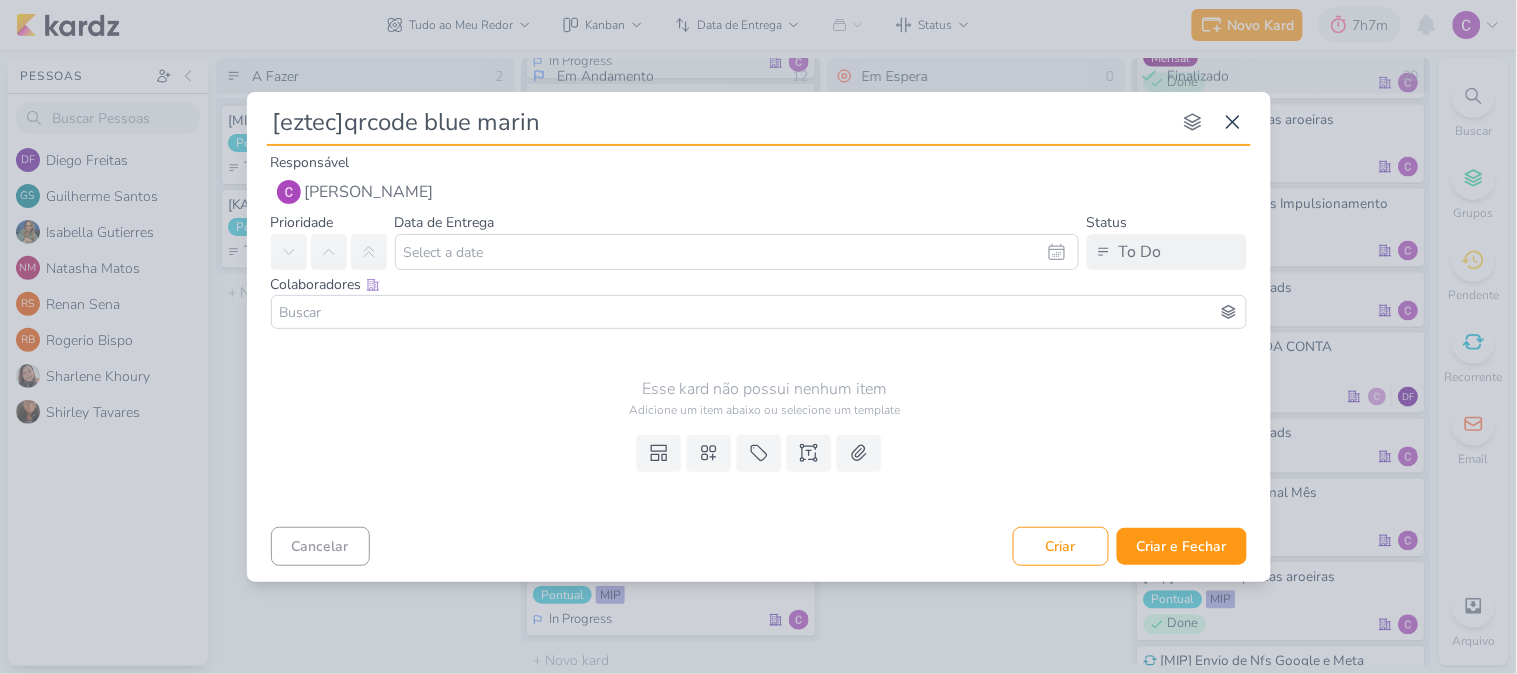 type on "[eztec]qrcode blue marine" 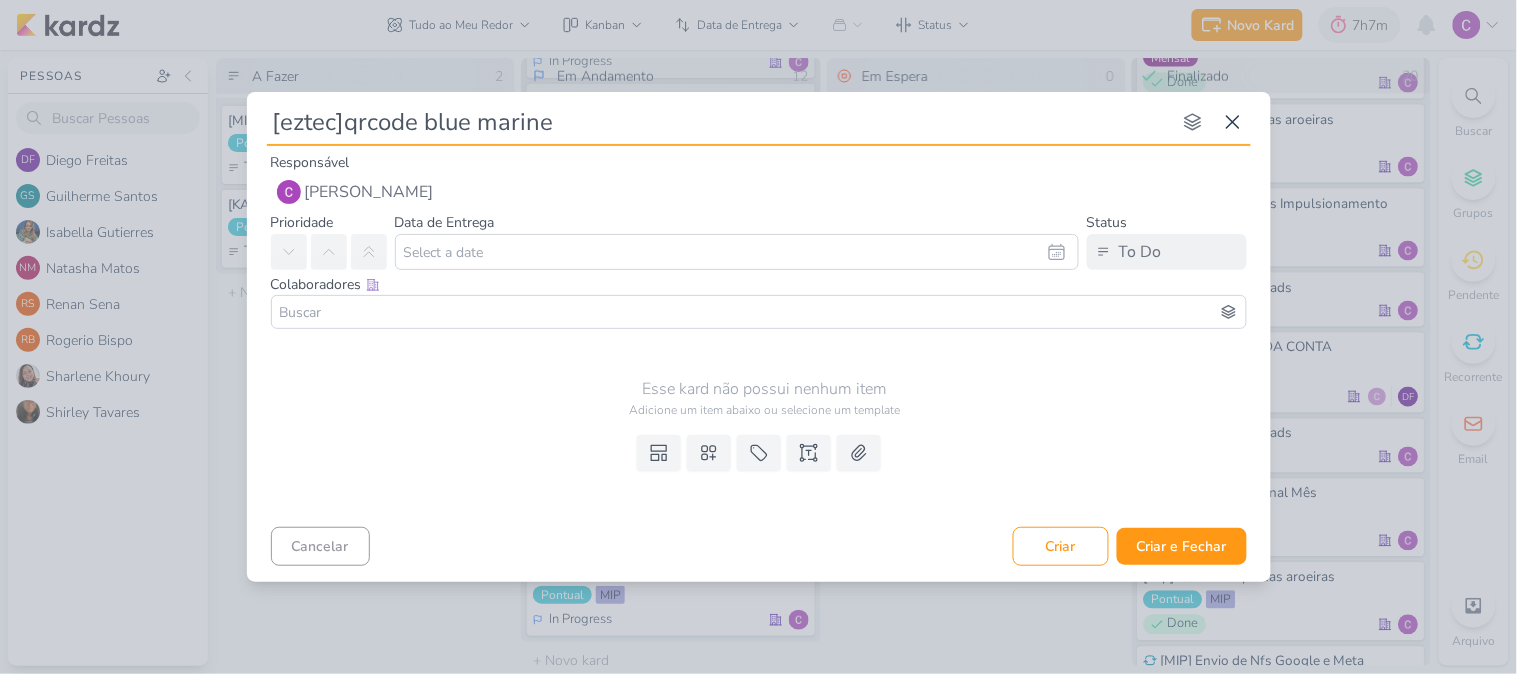 type 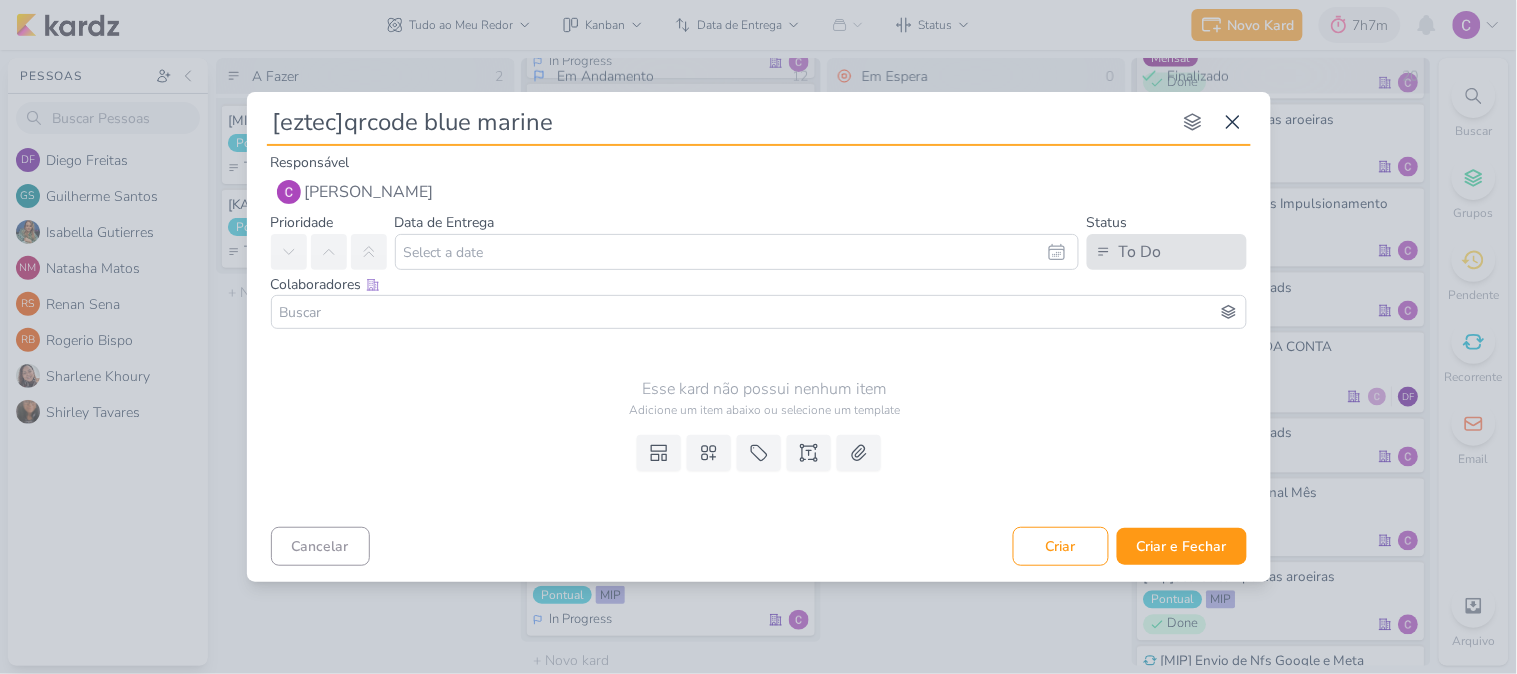 type on "[eztec]qrcode blue marine" 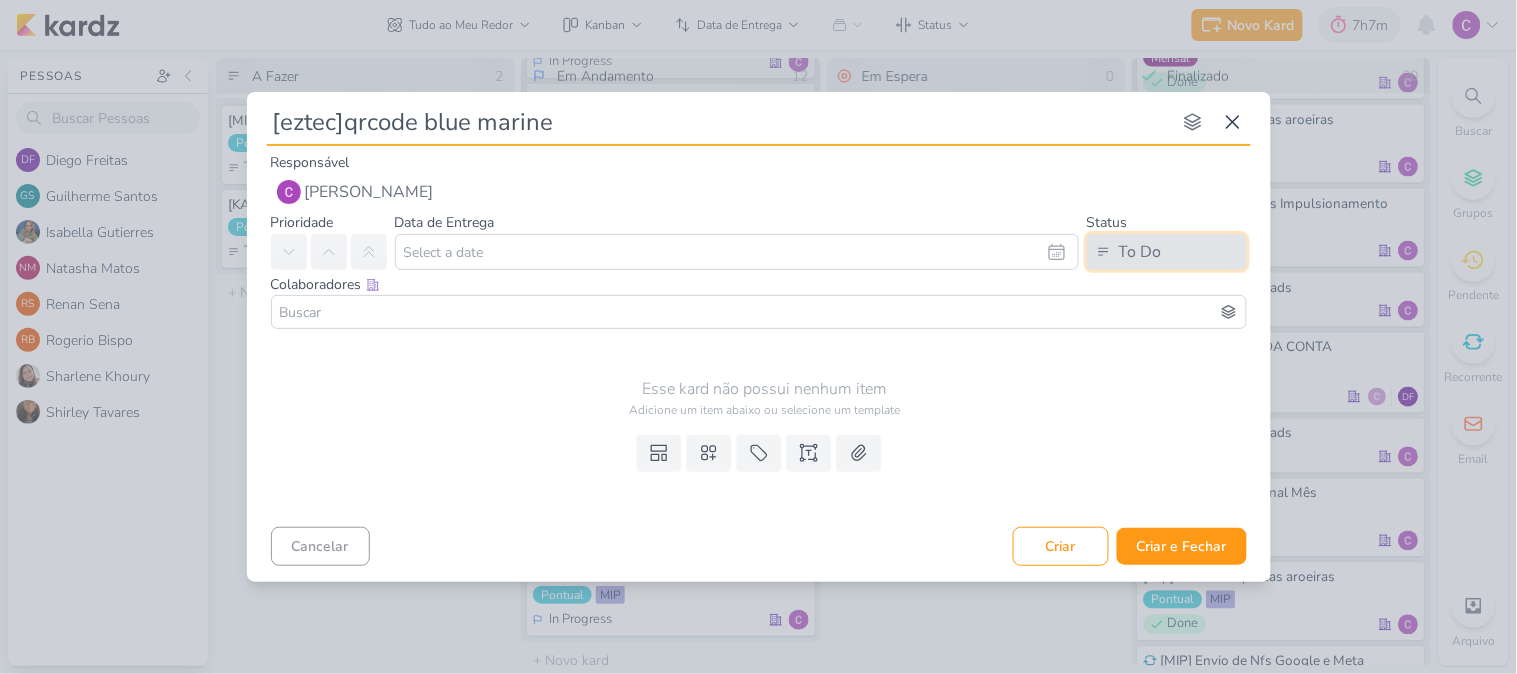 click on "To Do" at bounding box center [1140, 252] 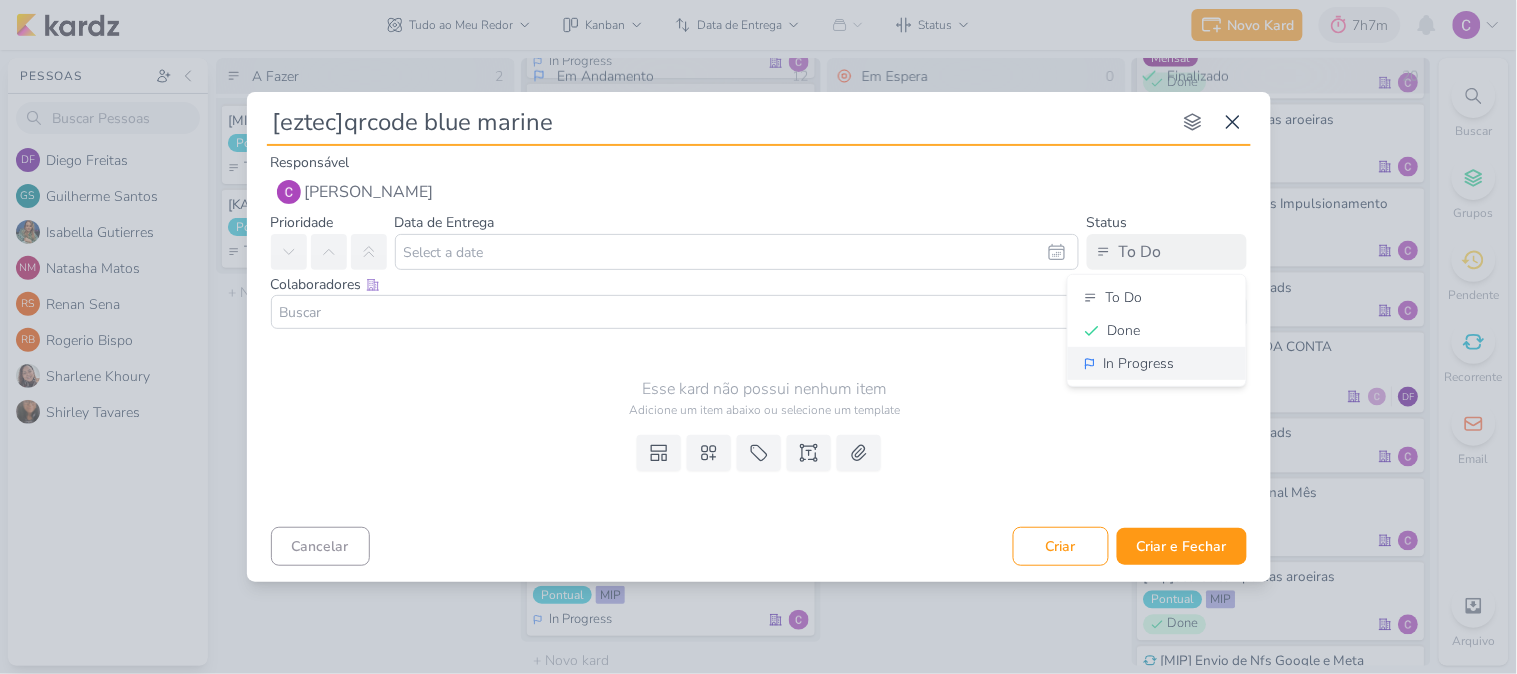 click on "In Progress" at bounding box center (1157, 363) 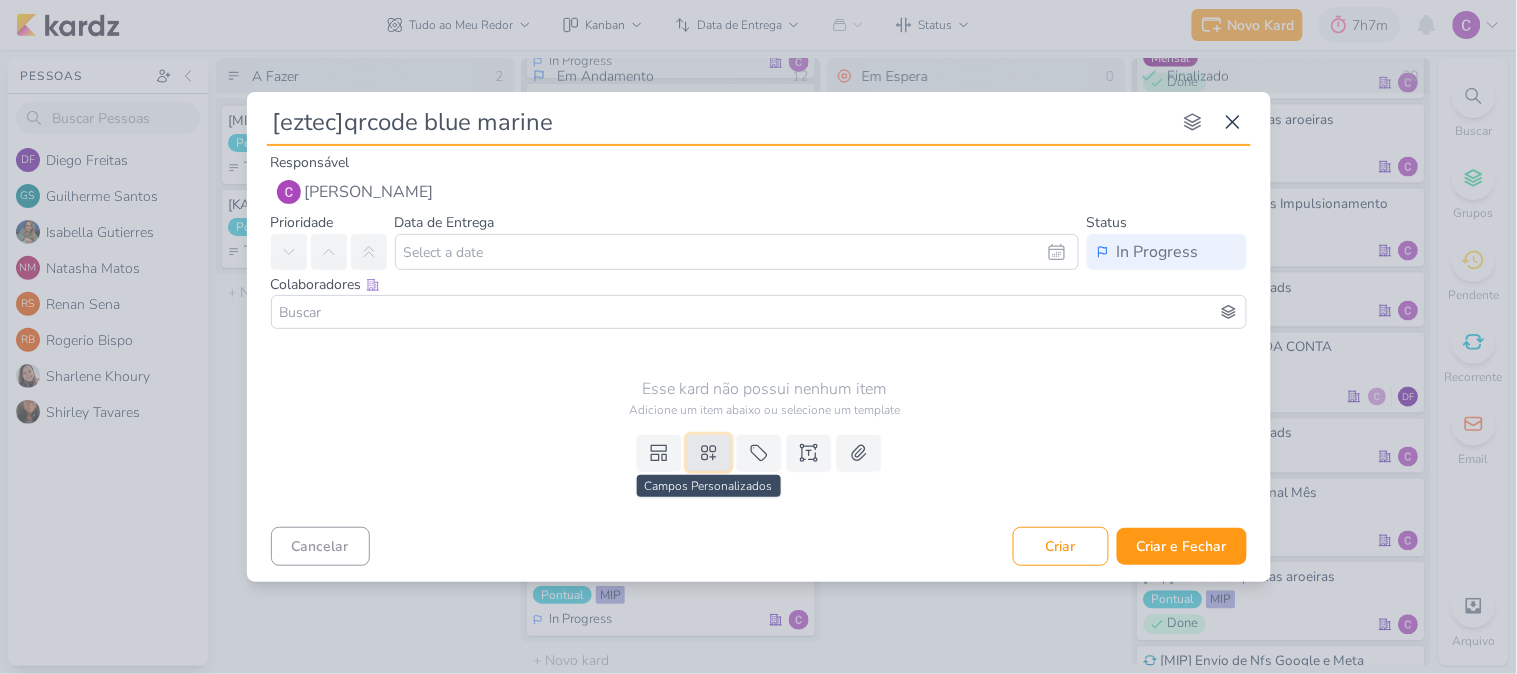 click at bounding box center [709, 453] 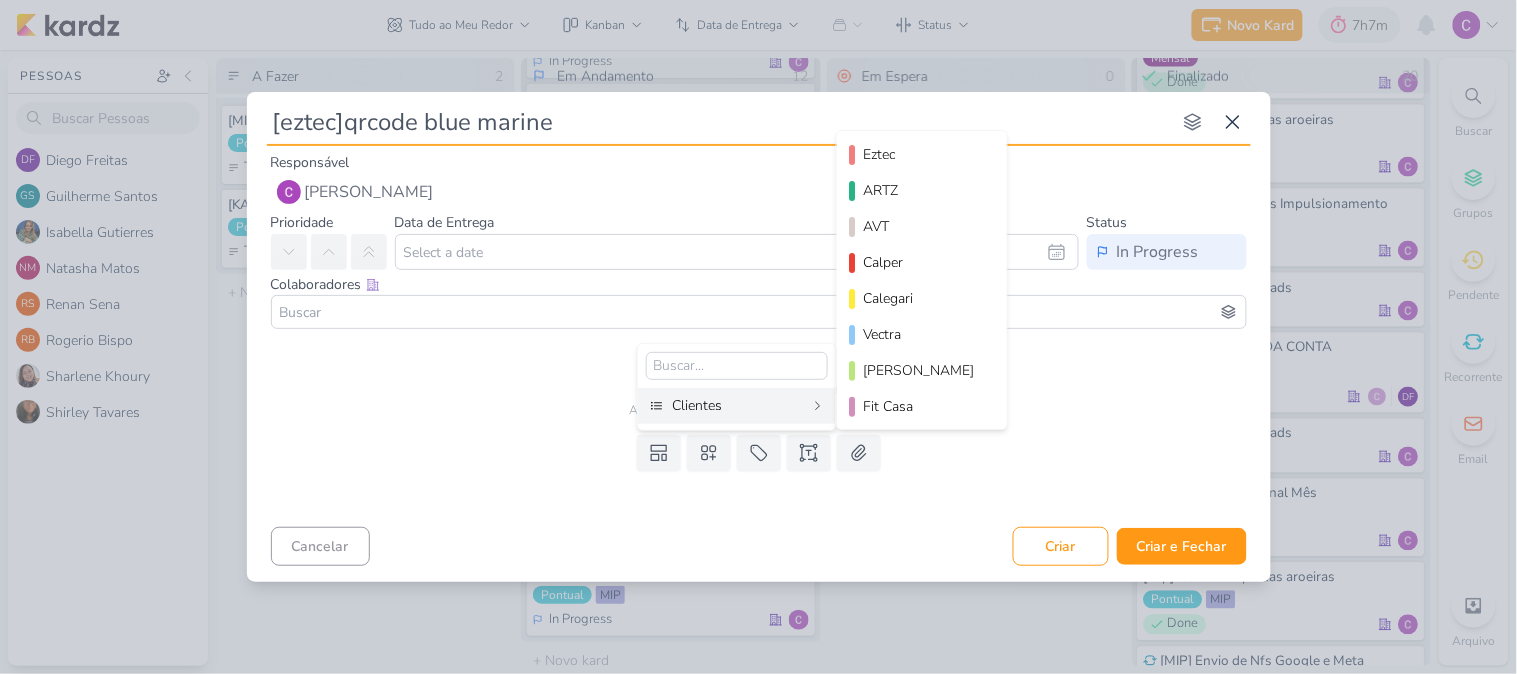 click on "Clientes" at bounding box center [738, 405] 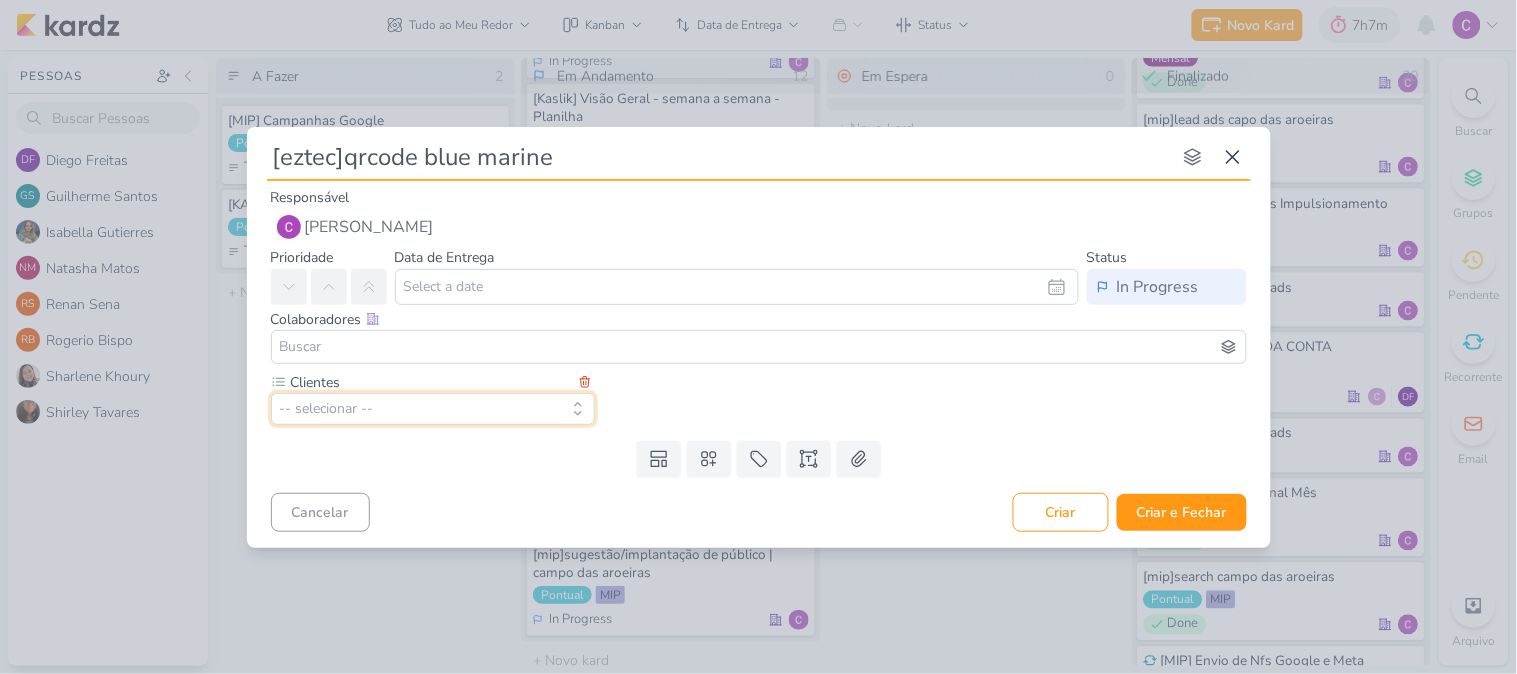 click on "-- selecionar --" at bounding box center (433, 409) 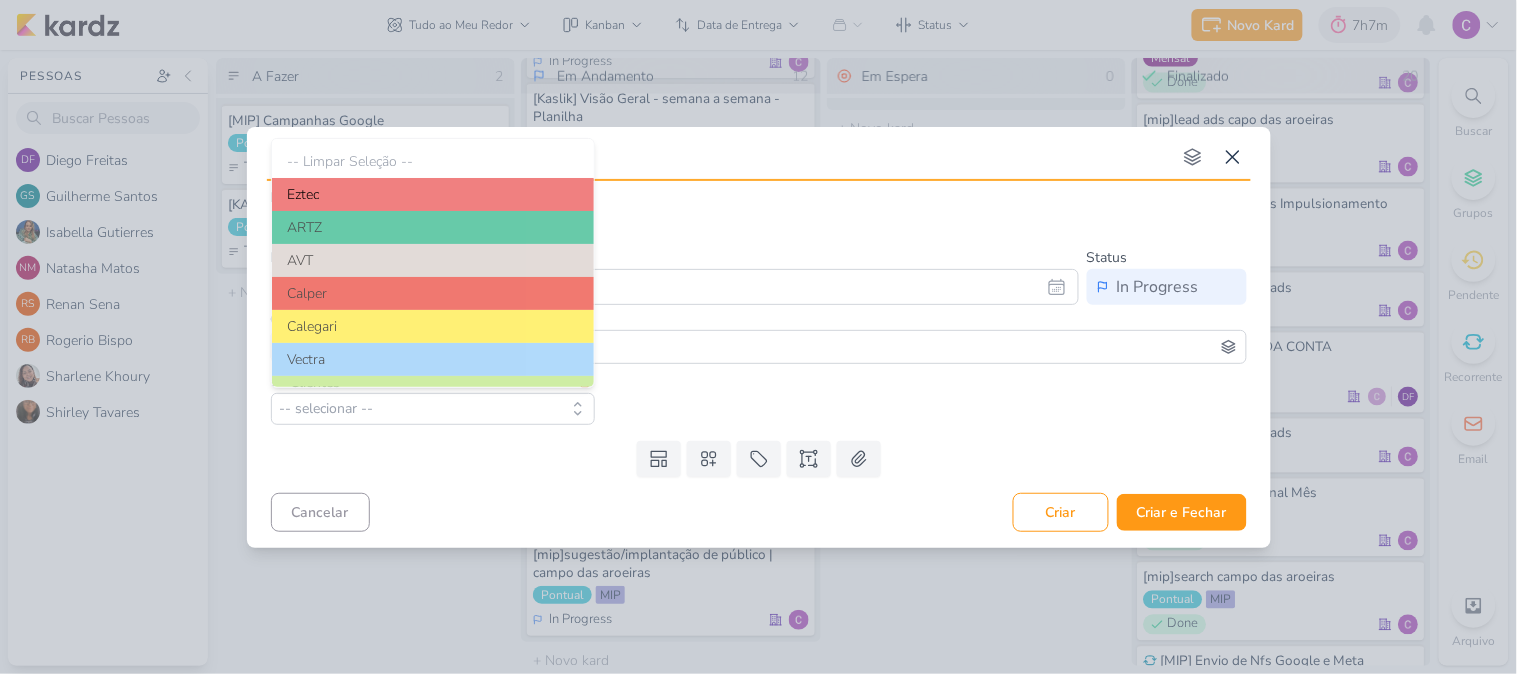 click on "Eztec" at bounding box center [433, 194] 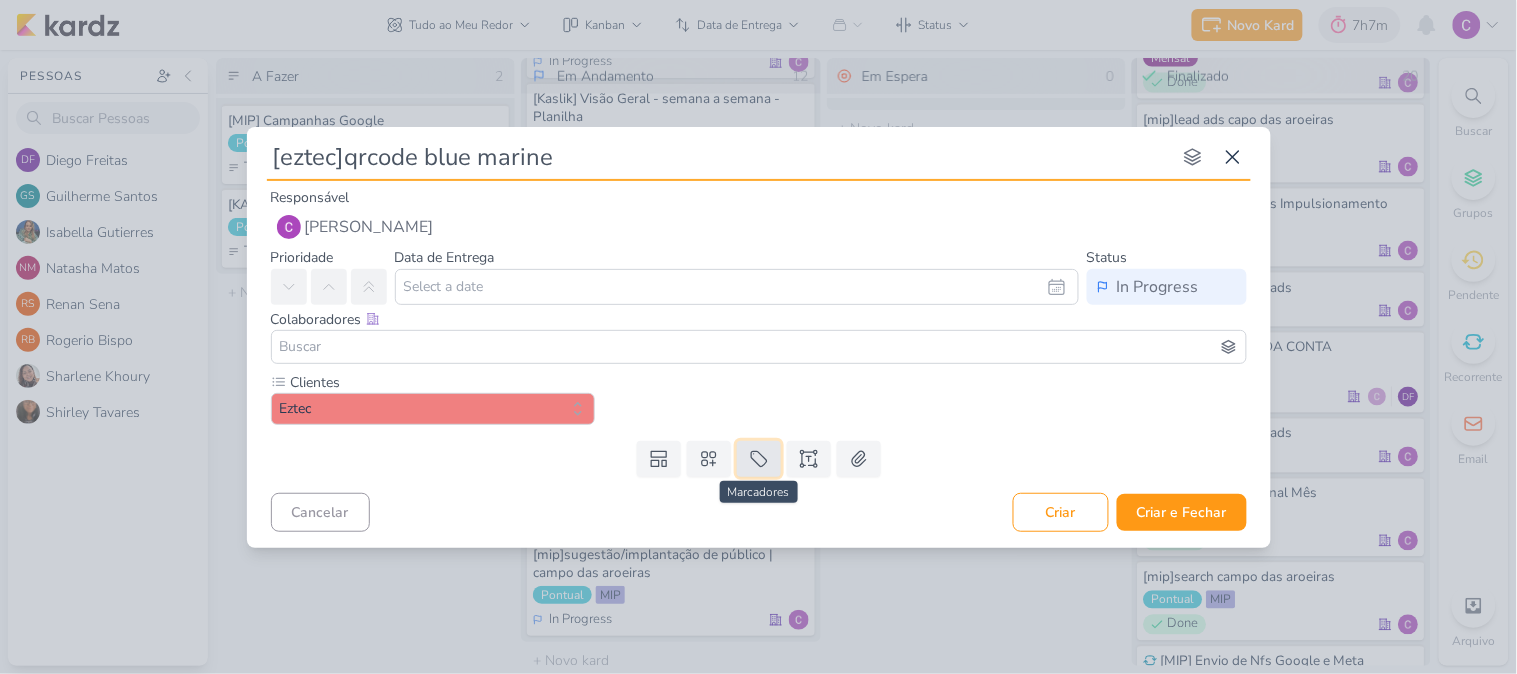 click 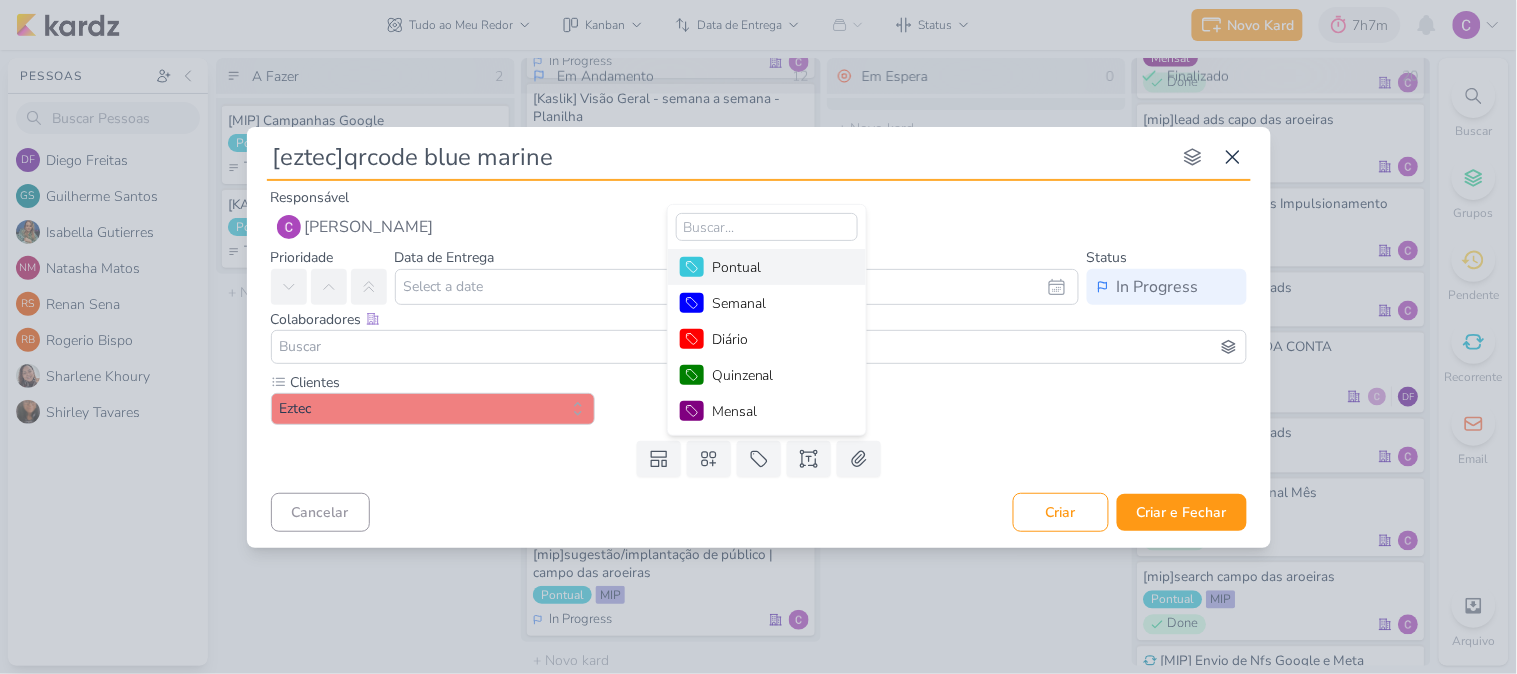 click on "Pontual" at bounding box center (777, 267) 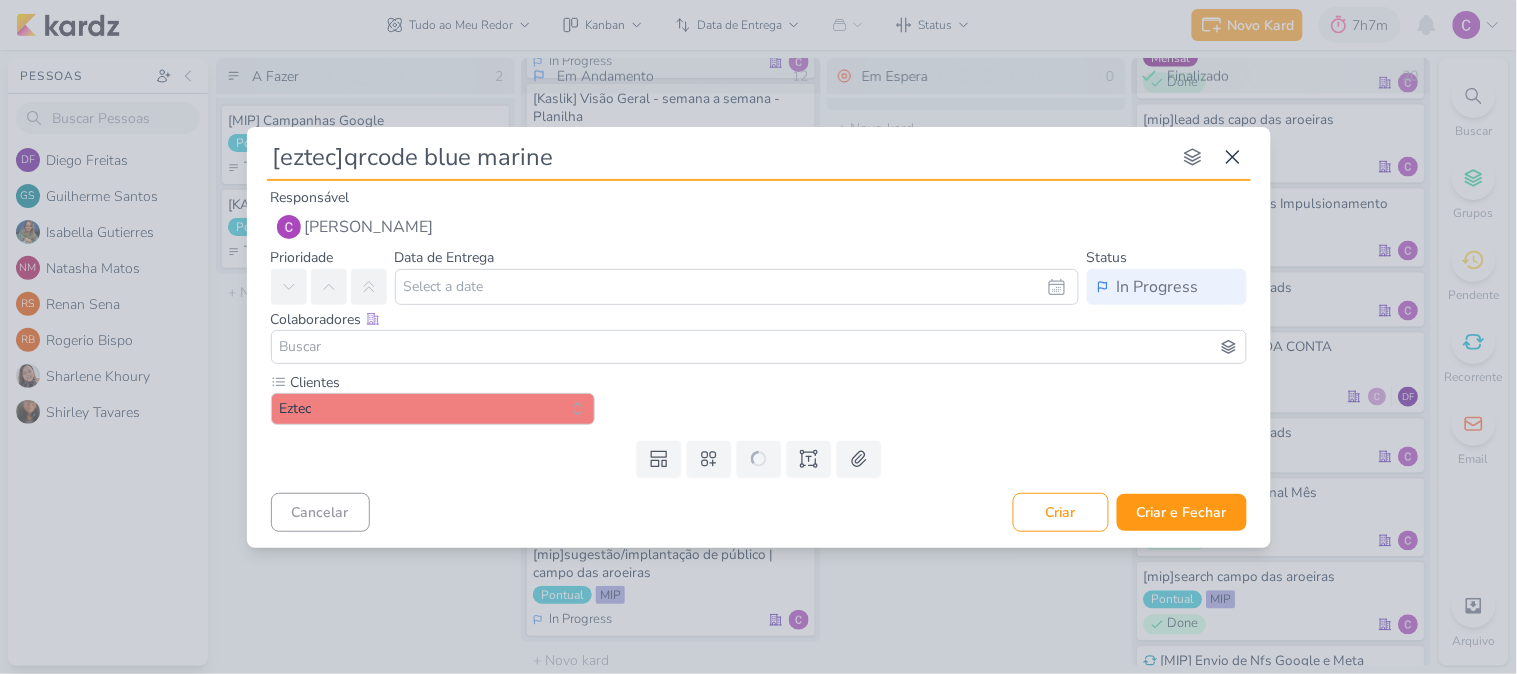 type 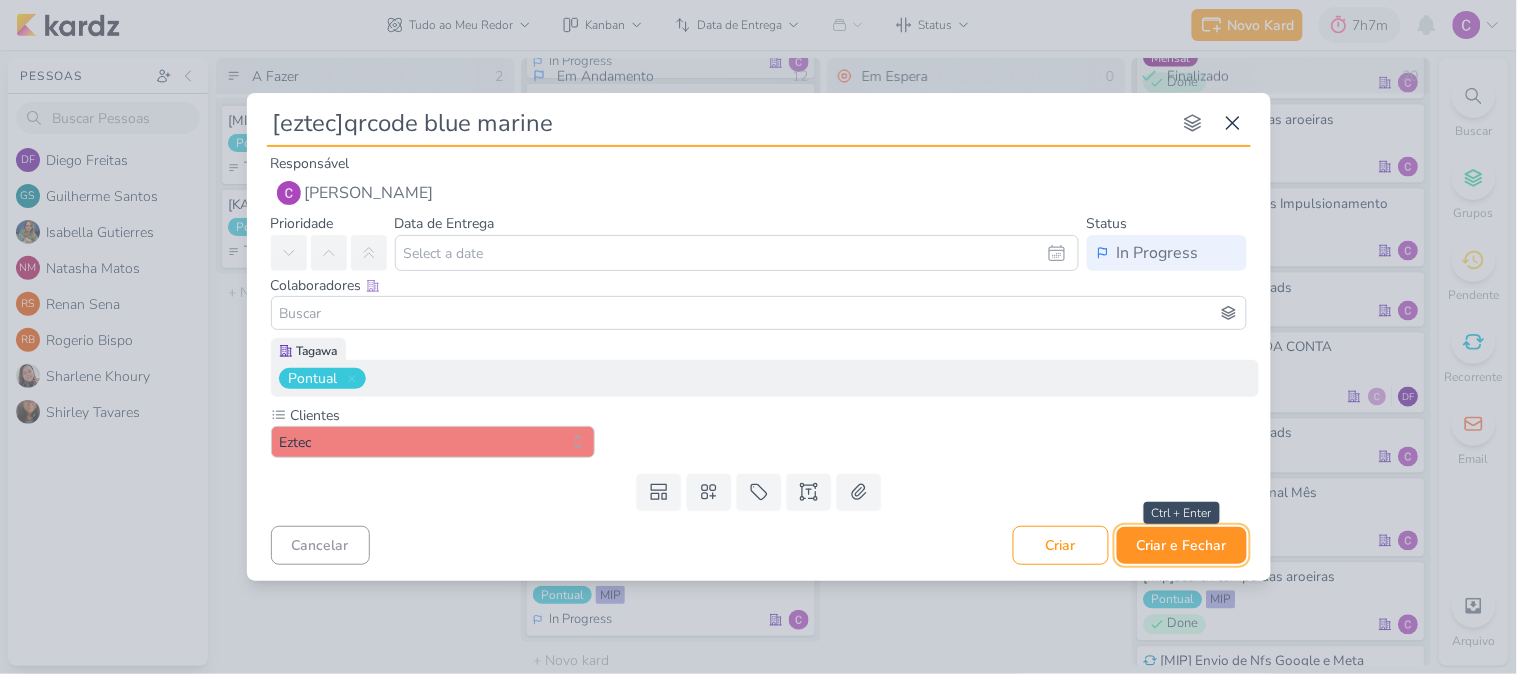 click on "Criar e Fechar" at bounding box center [1182, 545] 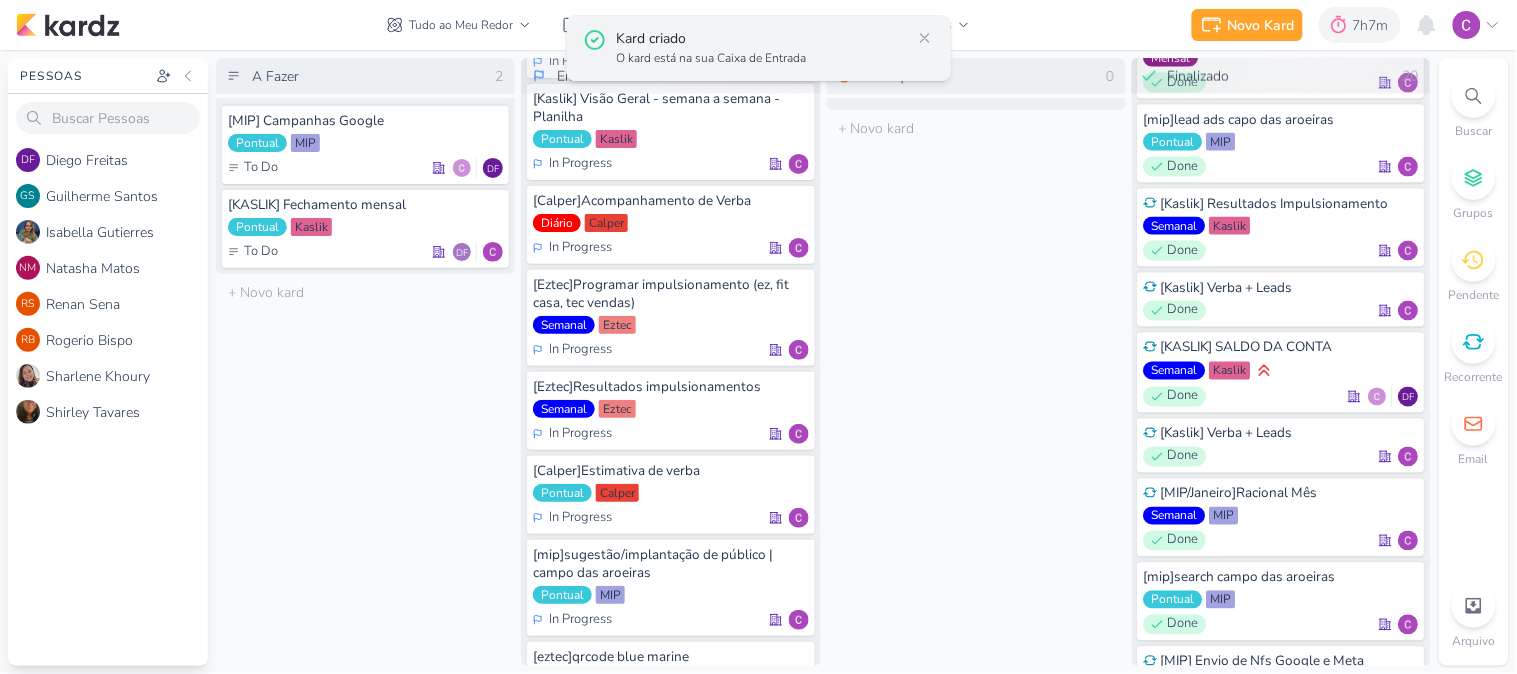 scroll, scrollTop: 610, scrollLeft: 0, axis: vertical 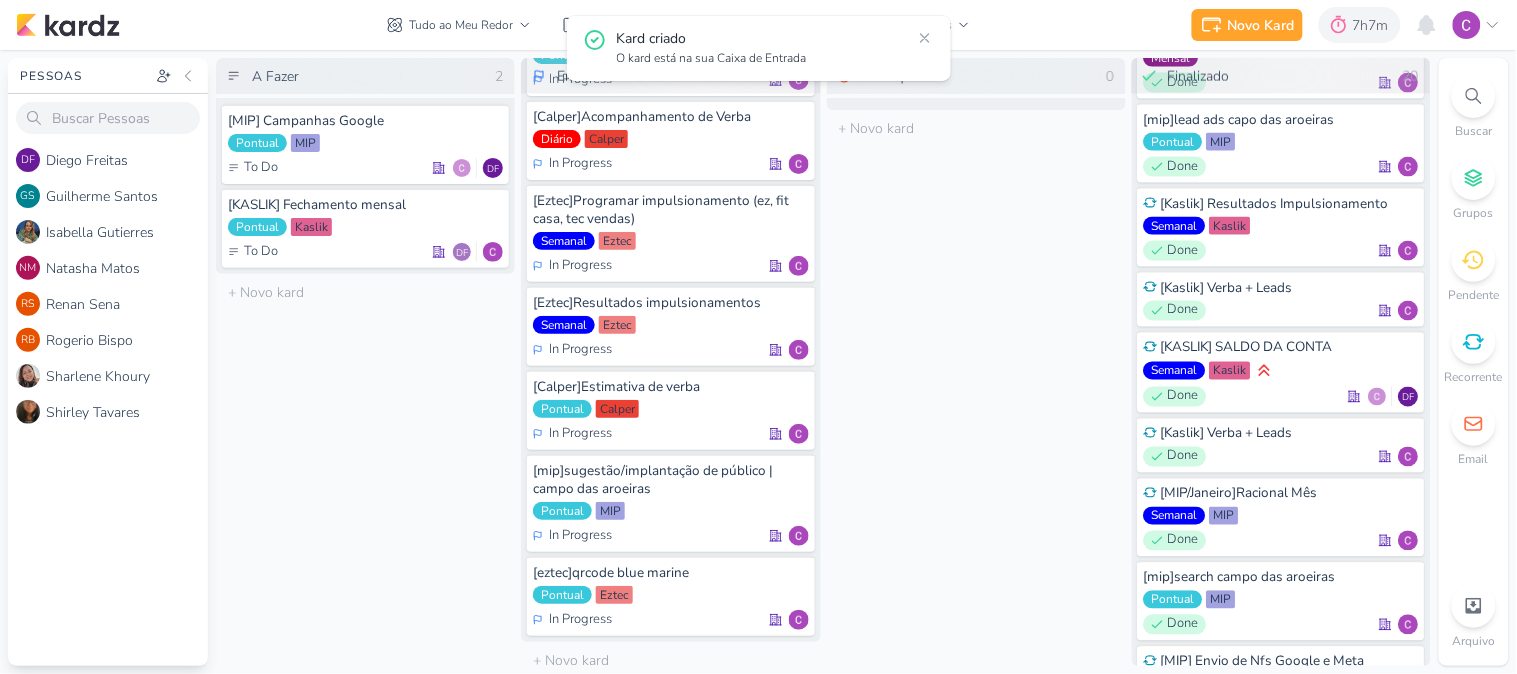 click on "Em Espera
0
O título do kard deve ter menos que 100 caracteres" at bounding box center [976, 362] 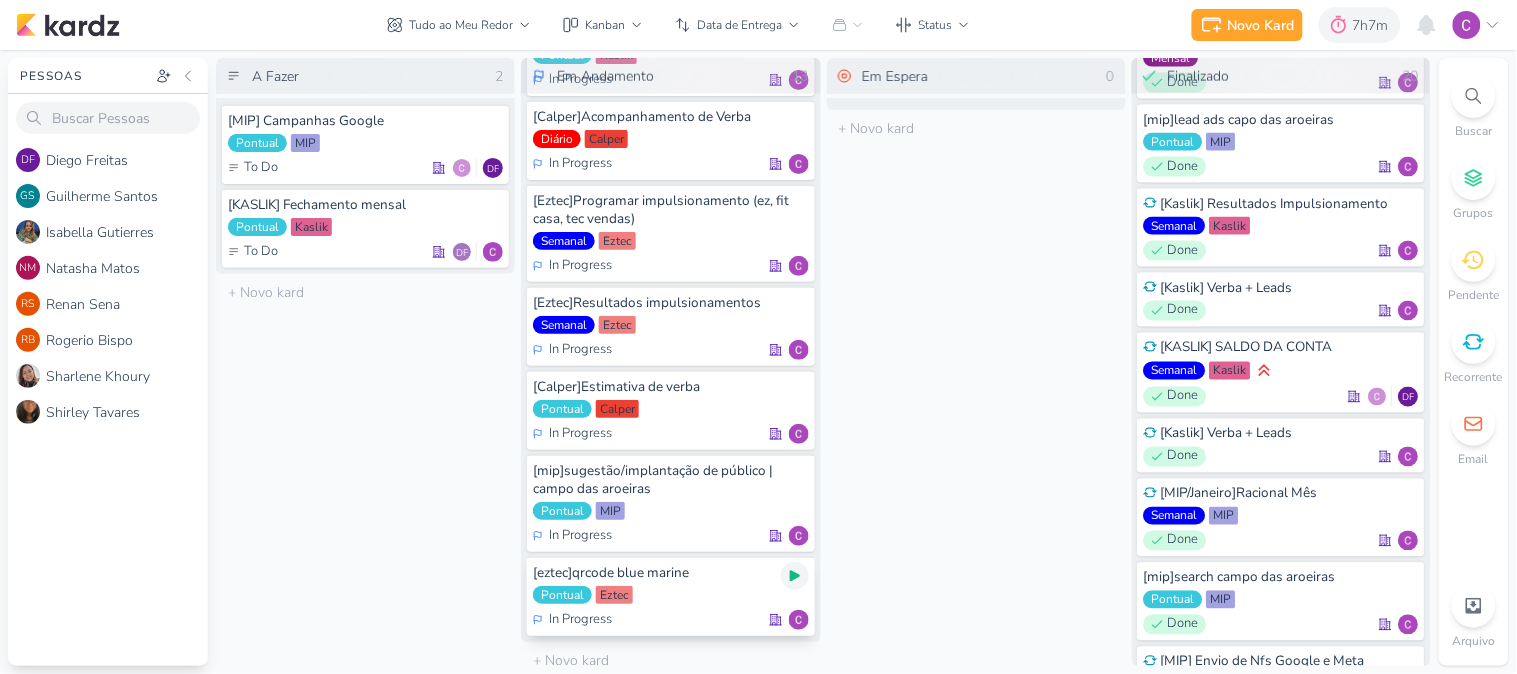 click at bounding box center (795, 576) 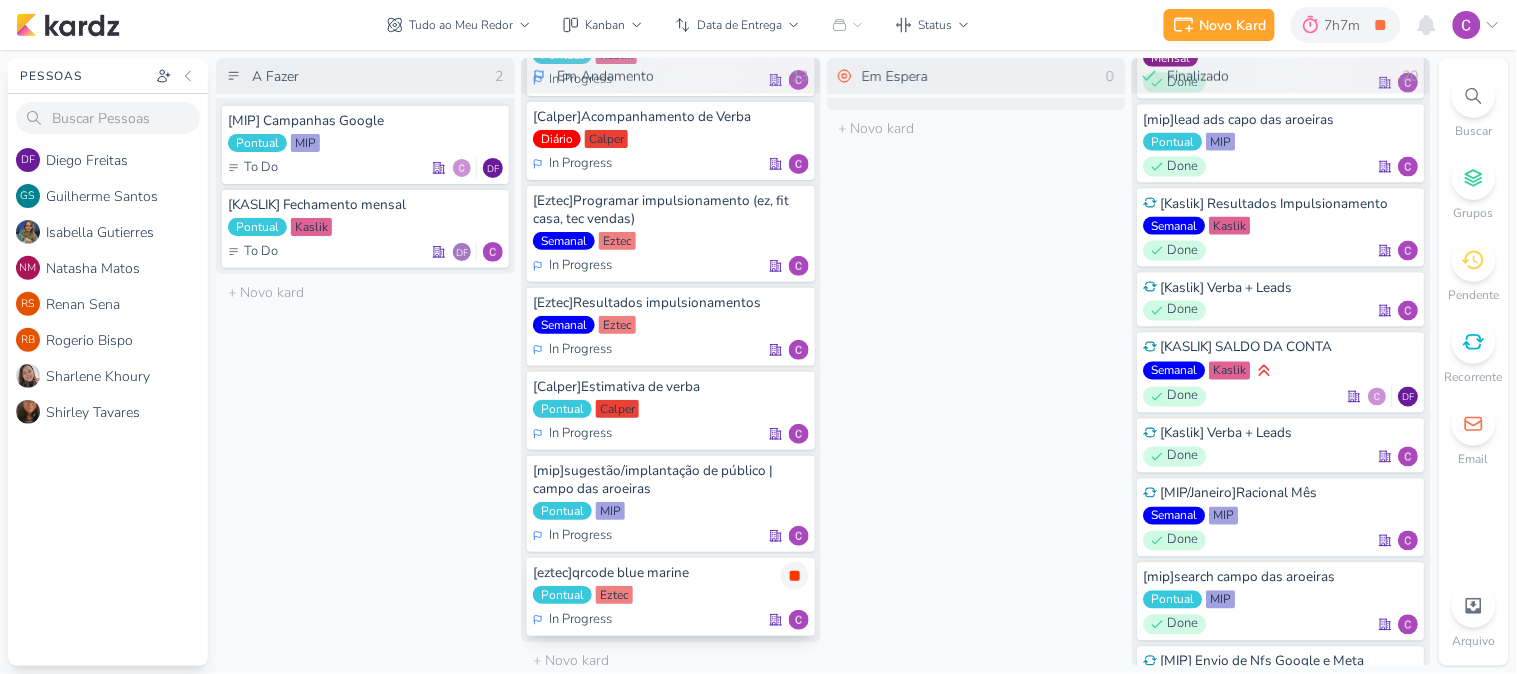 click 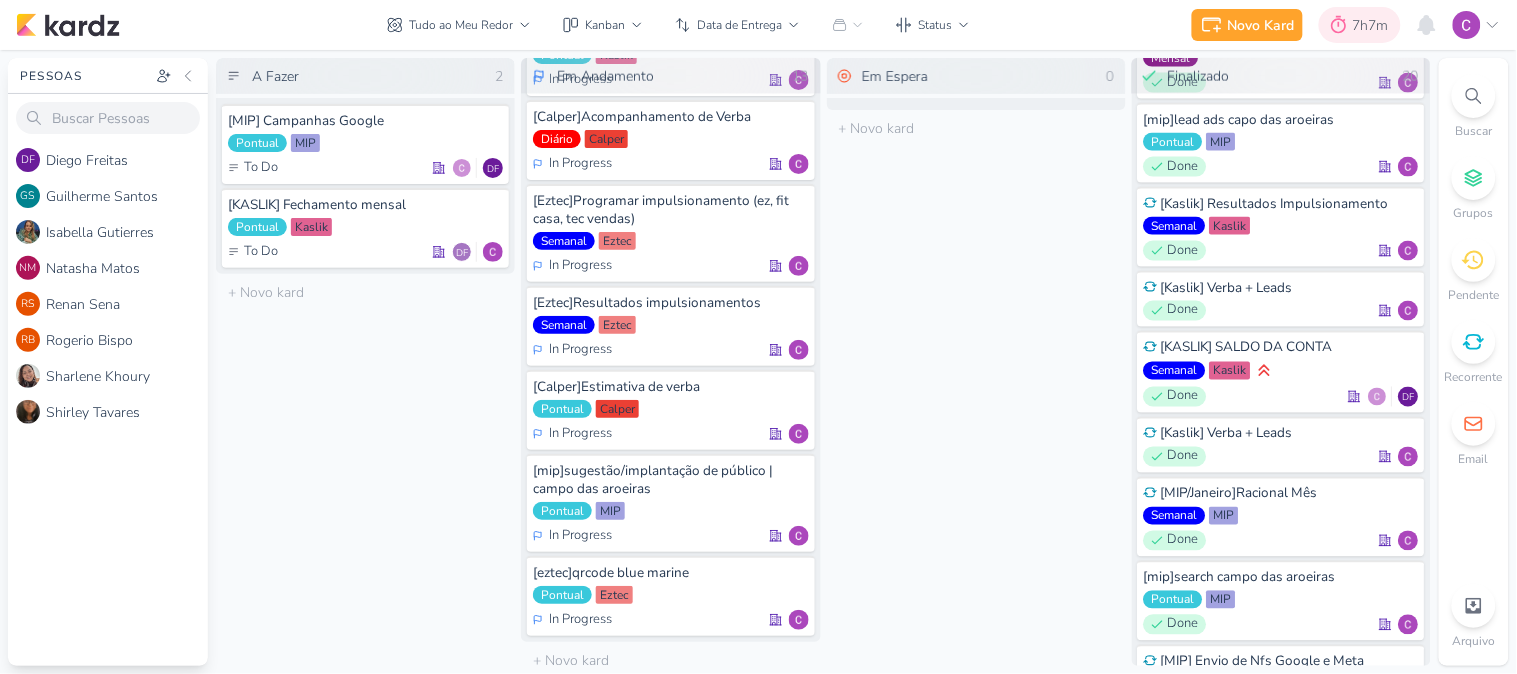 click on "7h7m" at bounding box center [1360, 25] 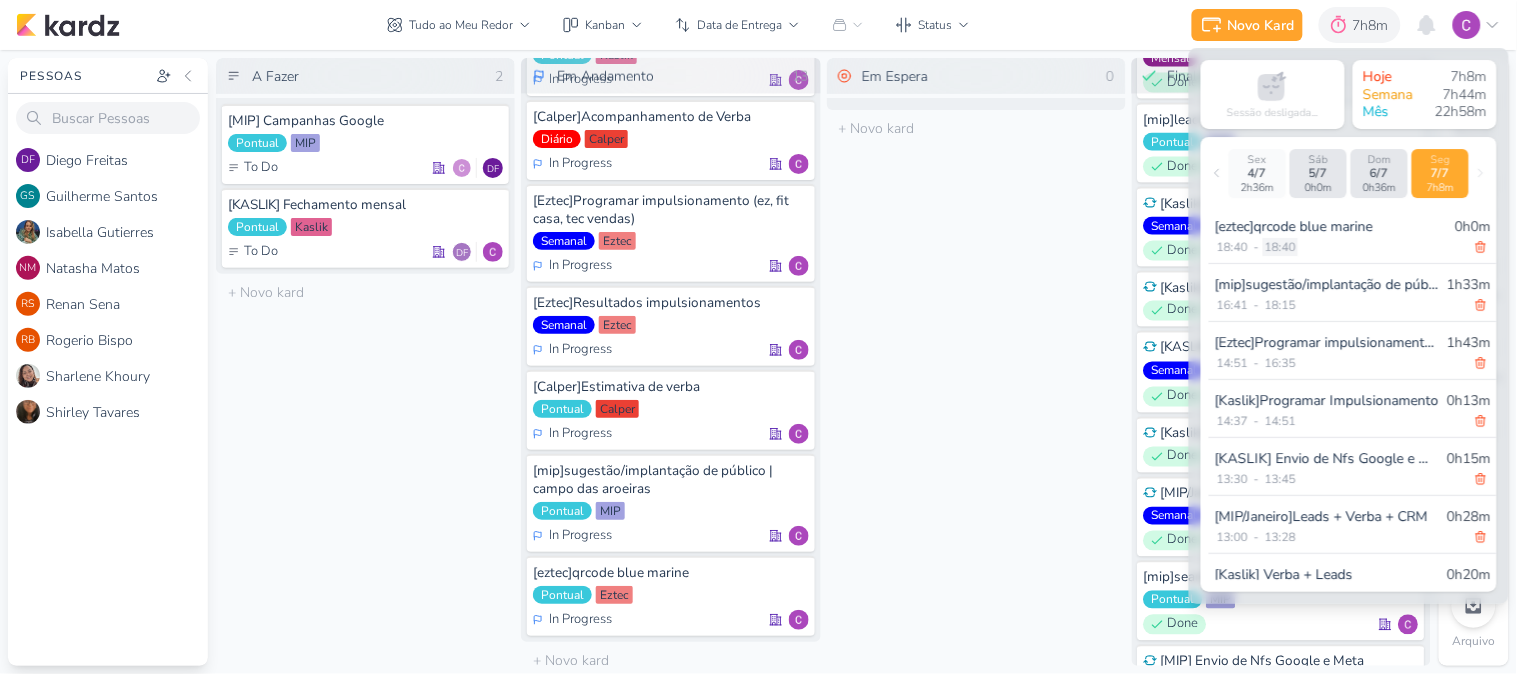 click on "18:40" at bounding box center (1280, 247) 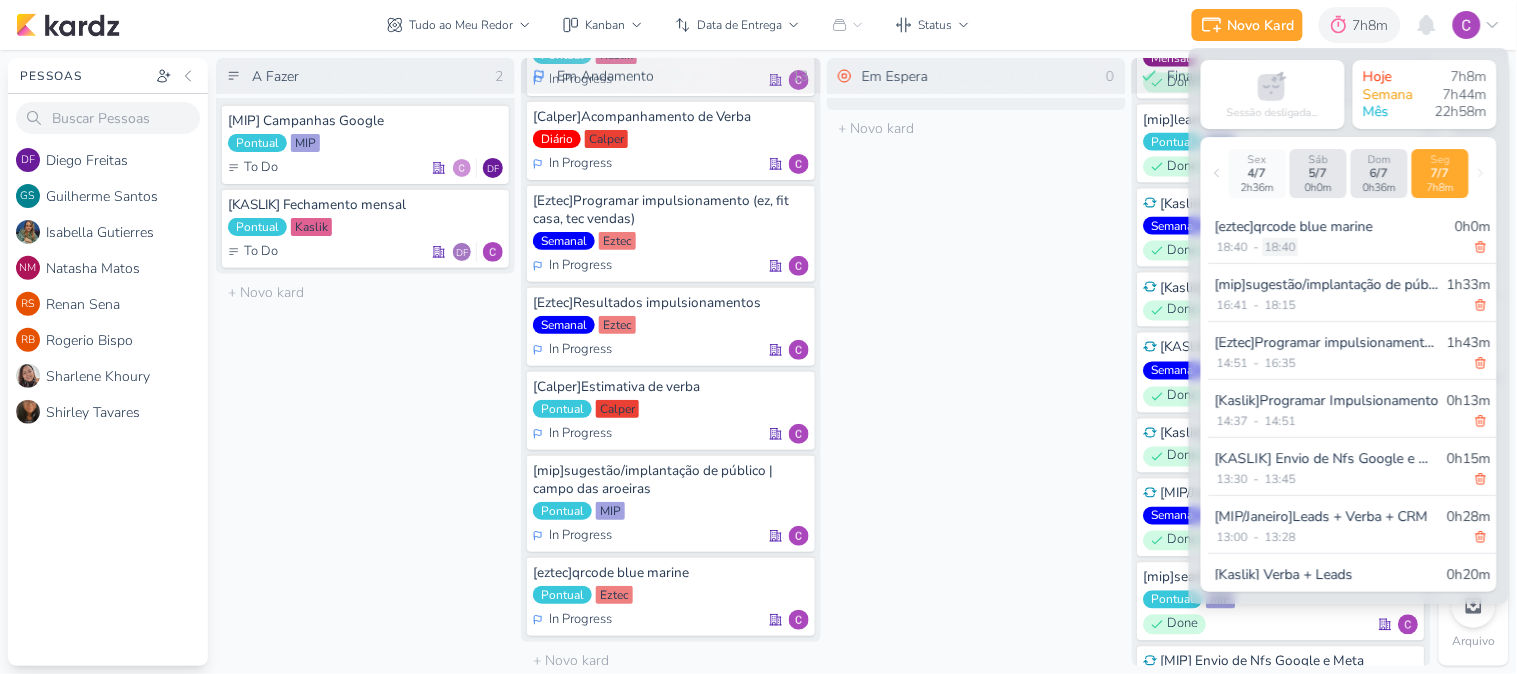 select on "18" 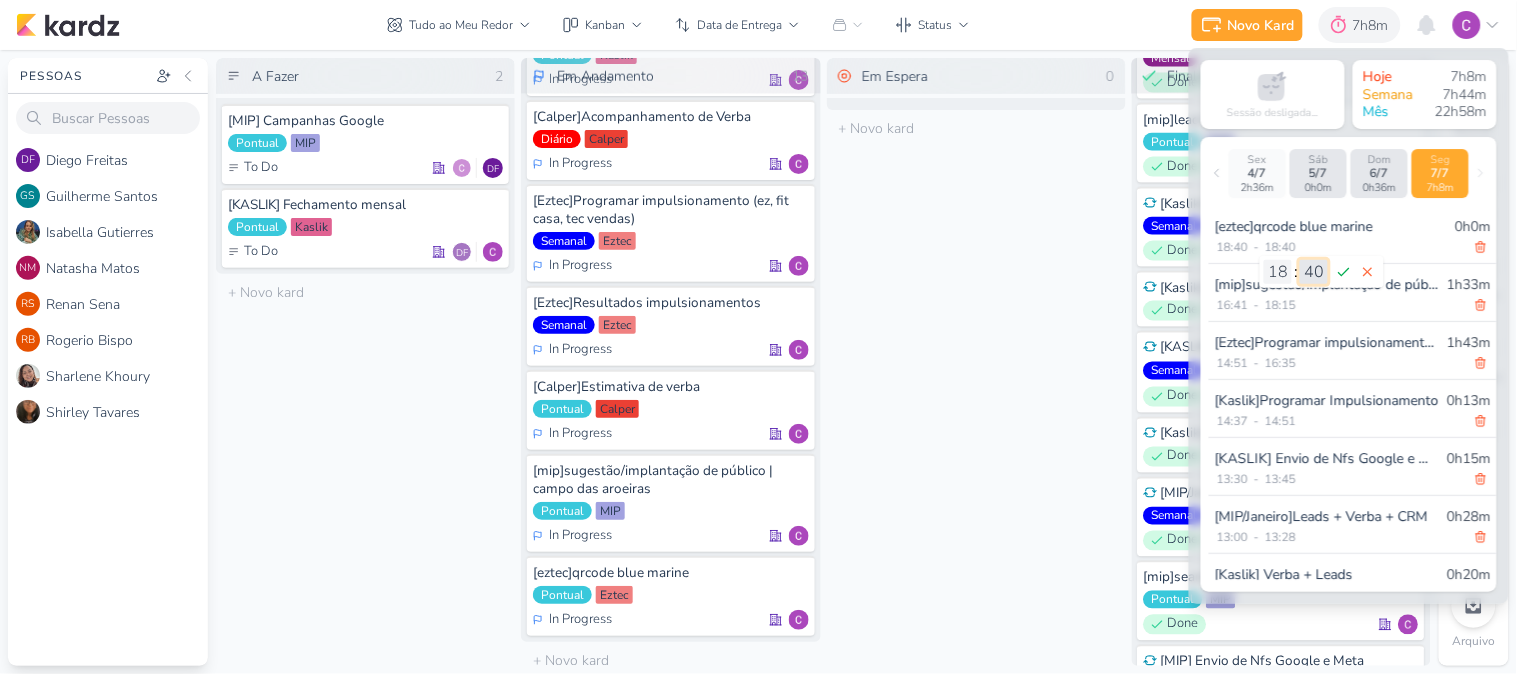 click on "00 01 02 03 04 05 06 07 08 09 10 11 12 13 14 15 16 17 18 19 20 21 22 23 24 25 26 27 28 29 30 31 32 33 34 35 36 37 38 39 40 41 42 43 44 45 46 47 48 49 50 51 52 53 54 55 56 57 58 59" at bounding box center [1314, 272] 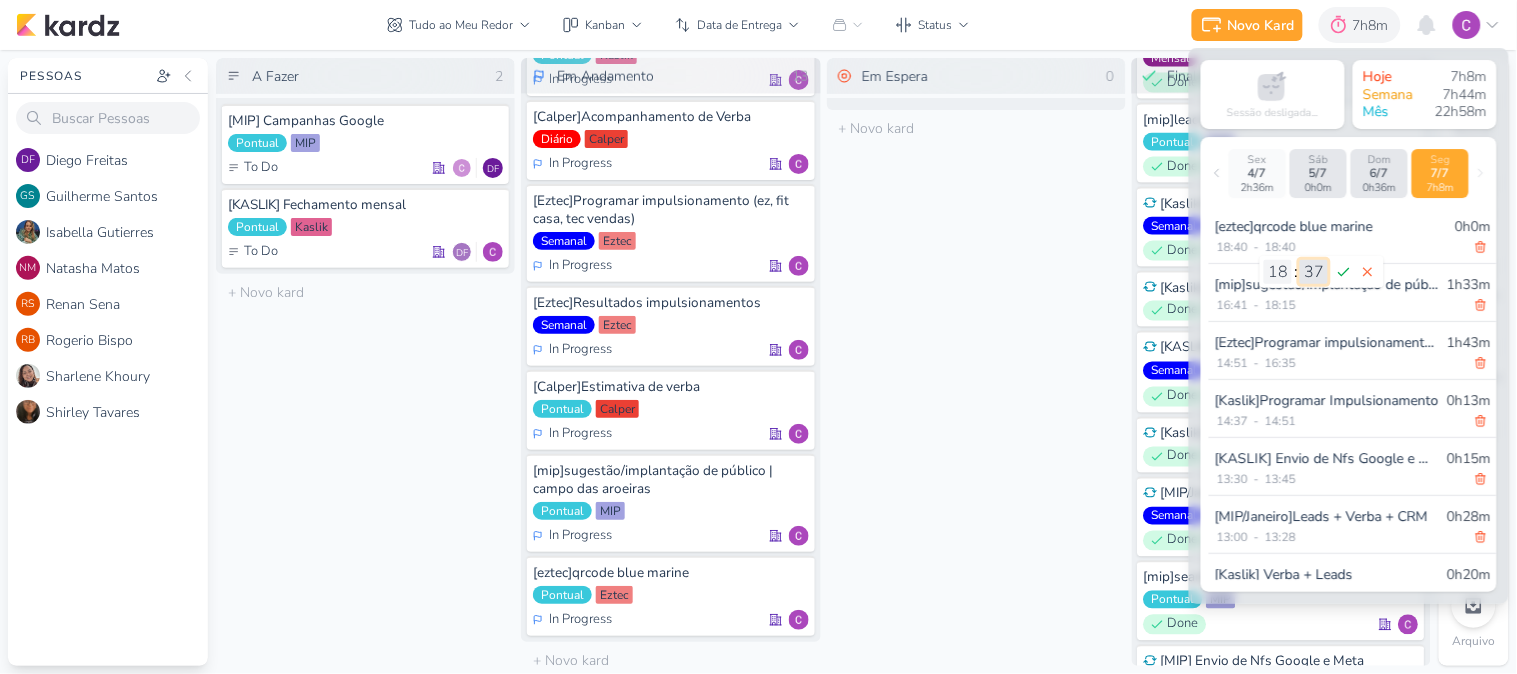 click on "00 01 02 03 04 05 06 07 08 09 10 11 12 13 14 15 16 17 18 19 20 21 22 23 24 25 26 27 28 29 30 31 32 33 34 35 36 37 38 39 40 41 42 43 44 45 46 47 48 49 50 51 52 53 54 55 56 57 58 59" at bounding box center (1314, 272) 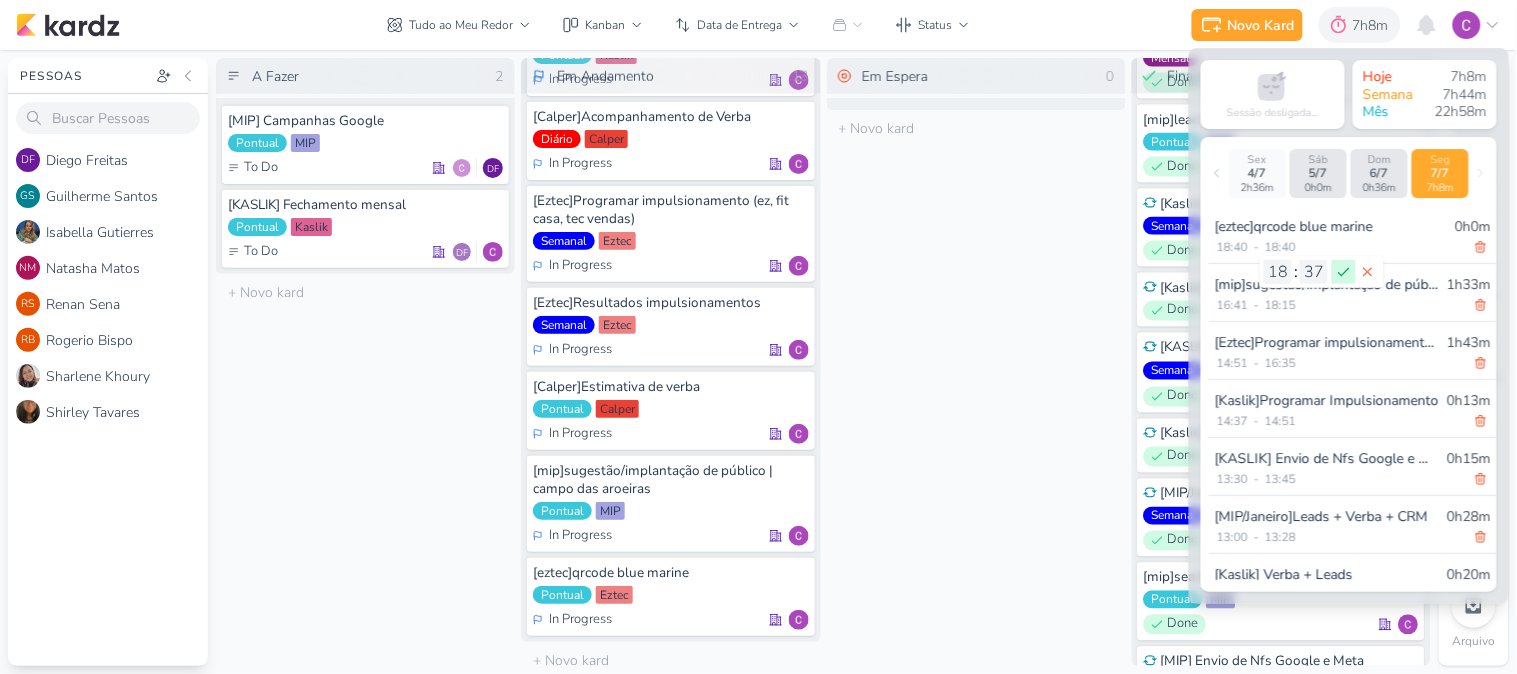 click 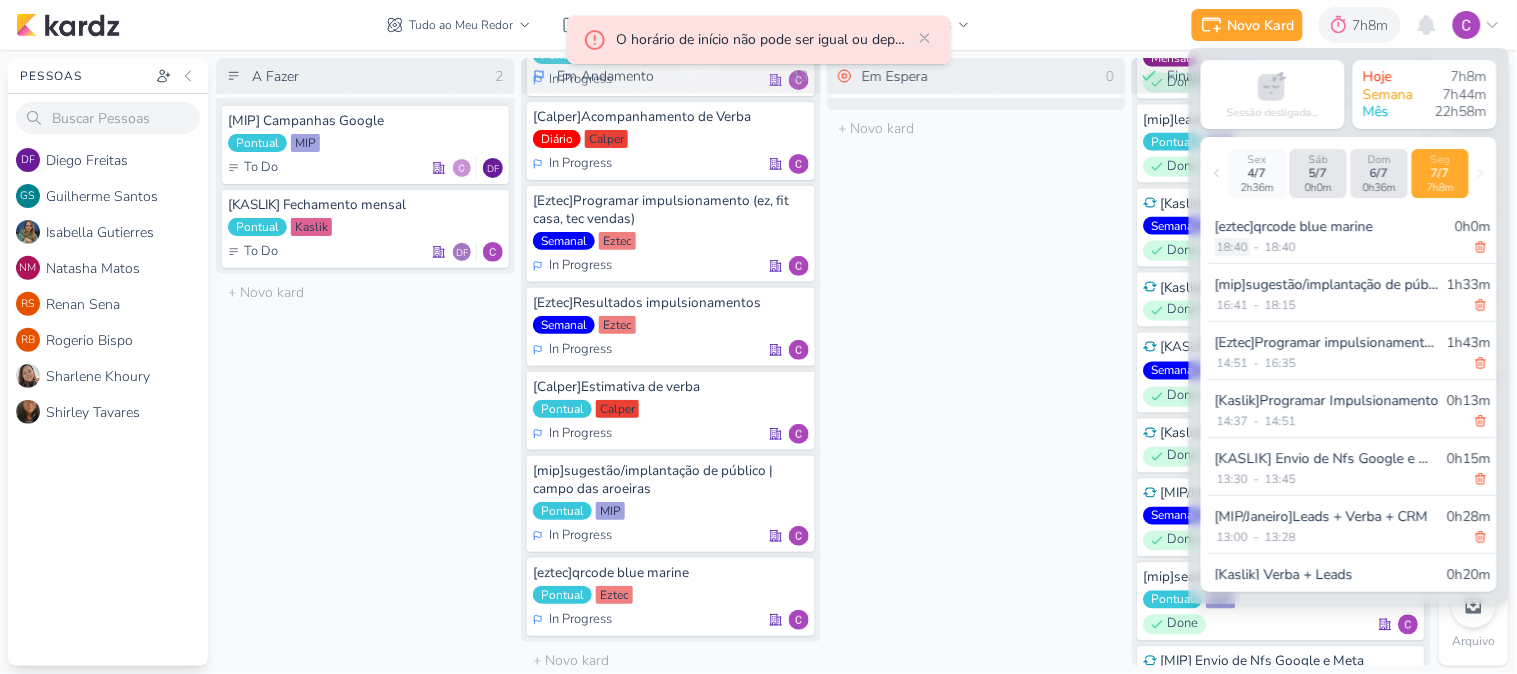 click on "18:40" at bounding box center (1232, 247) 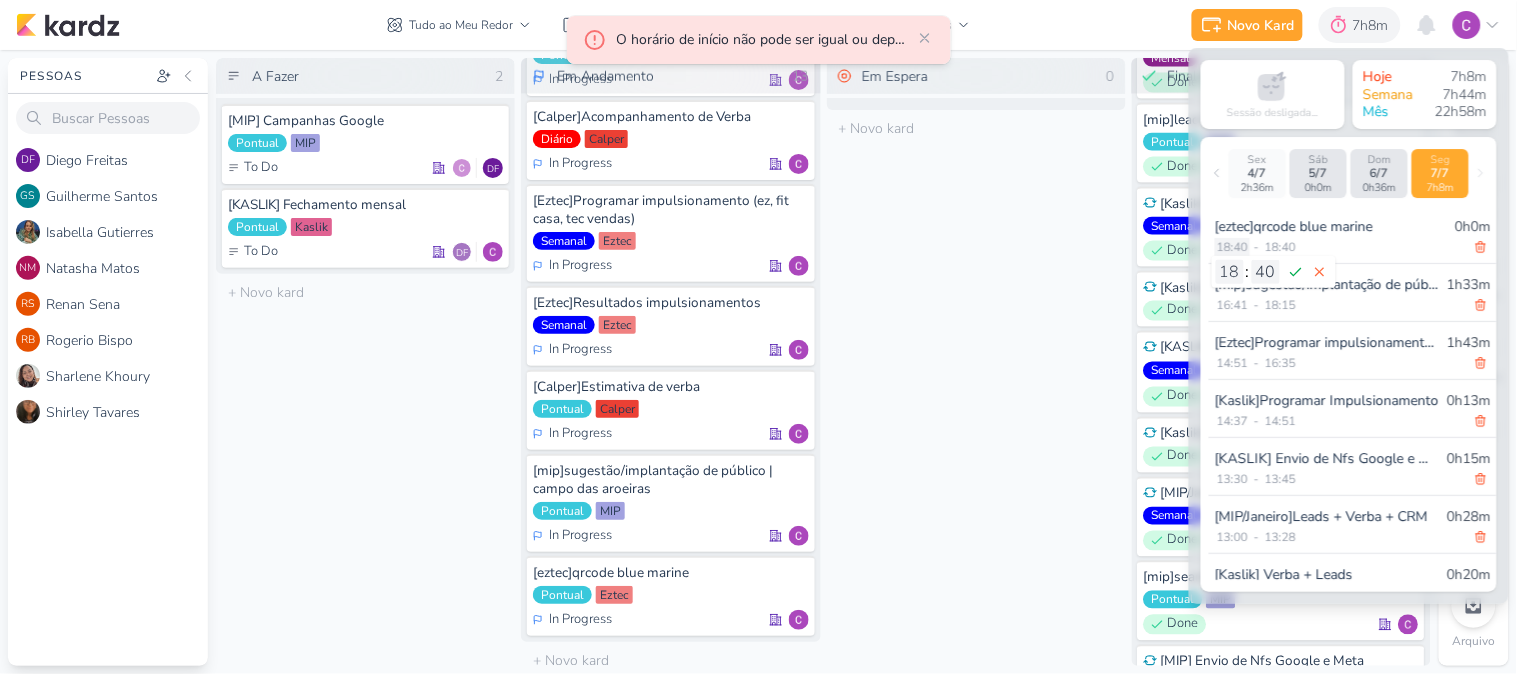click on "18:40" at bounding box center [1232, 247] 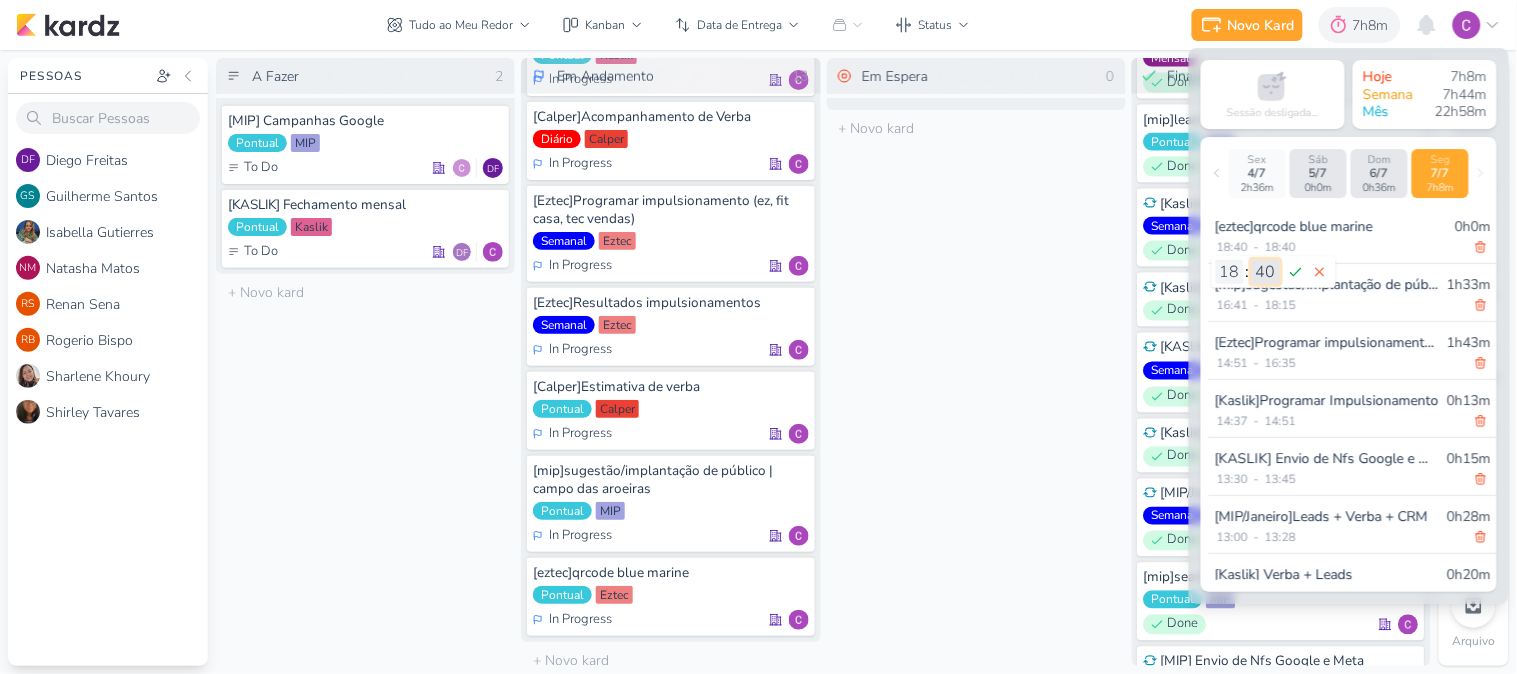 click on "00 01 02 03 04 05 06 07 08 09 10 11 12 13 14 15 16 17 18 19 20 21 22 23 24 25 26 27 28 29 30 31 32 33 34 35 36 37 38 39 40 41 42 43 44 45 46 47 48 49 50 51 52 53 54 55 56 57 58 59" at bounding box center [1266, 272] 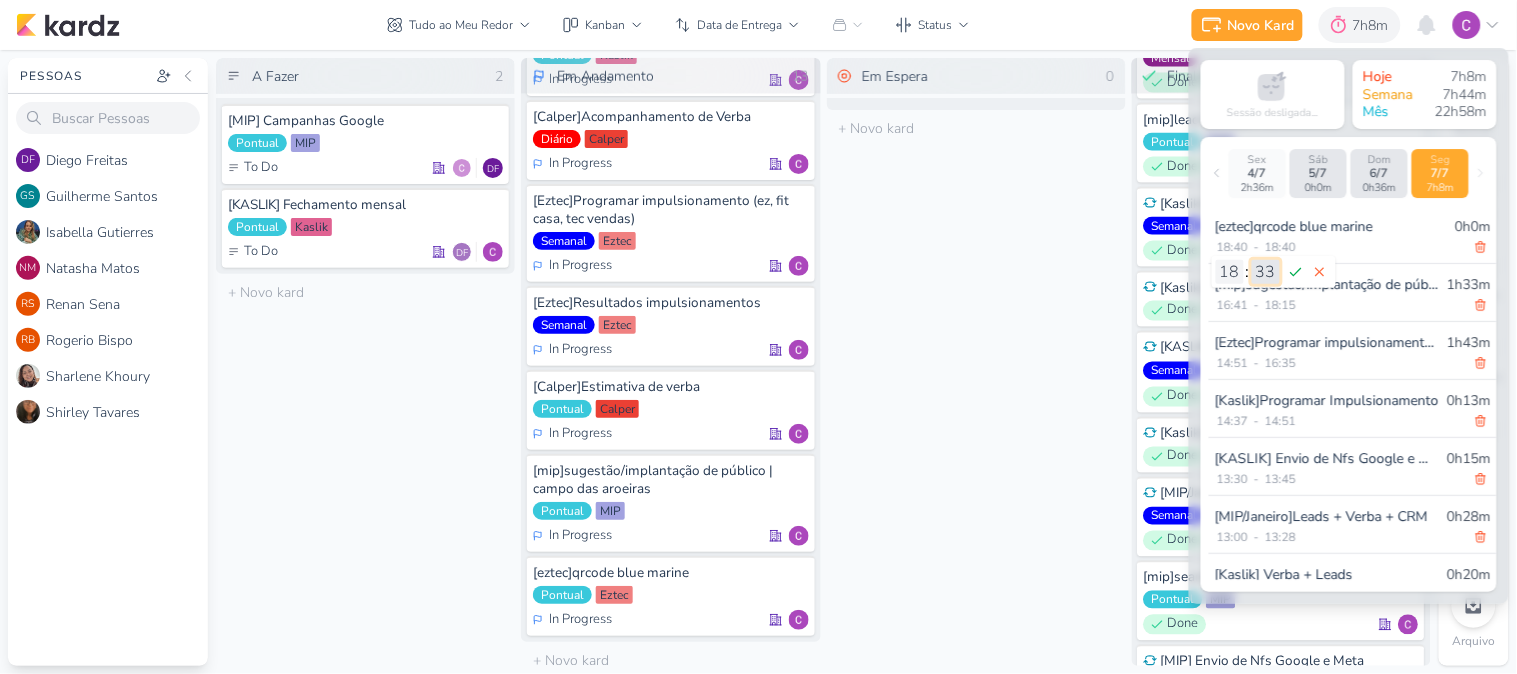 click on "00 01 02 03 04 05 06 07 08 09 10 11 12 13 14 15 16 17 18 19 20 21 22 23 24 25 26 27 28 29 30 31 32 33 34 35 36 37 38 39 40 41 42 43 44 45 46 47 48 49 50 51 52 53 54 55 56 57 58 59" at bounding box center [1266, 272] 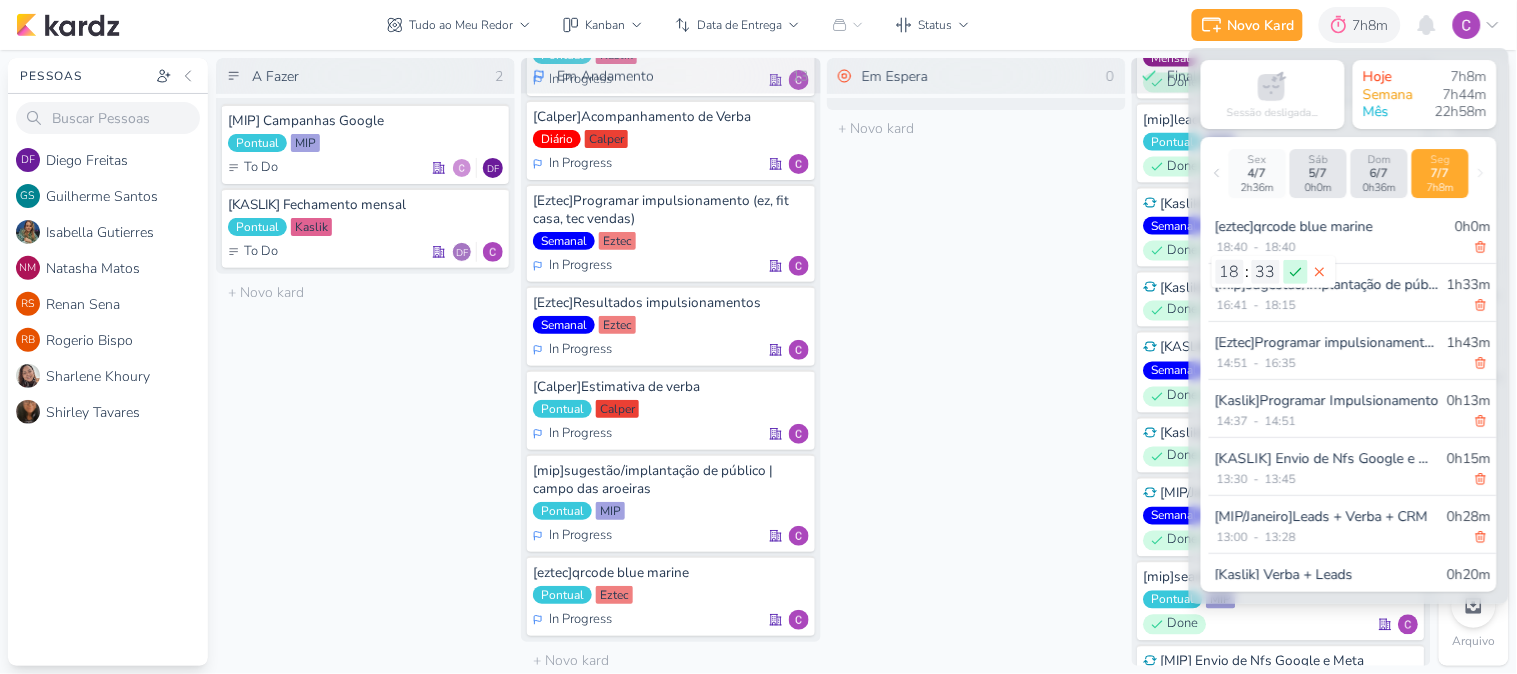 click 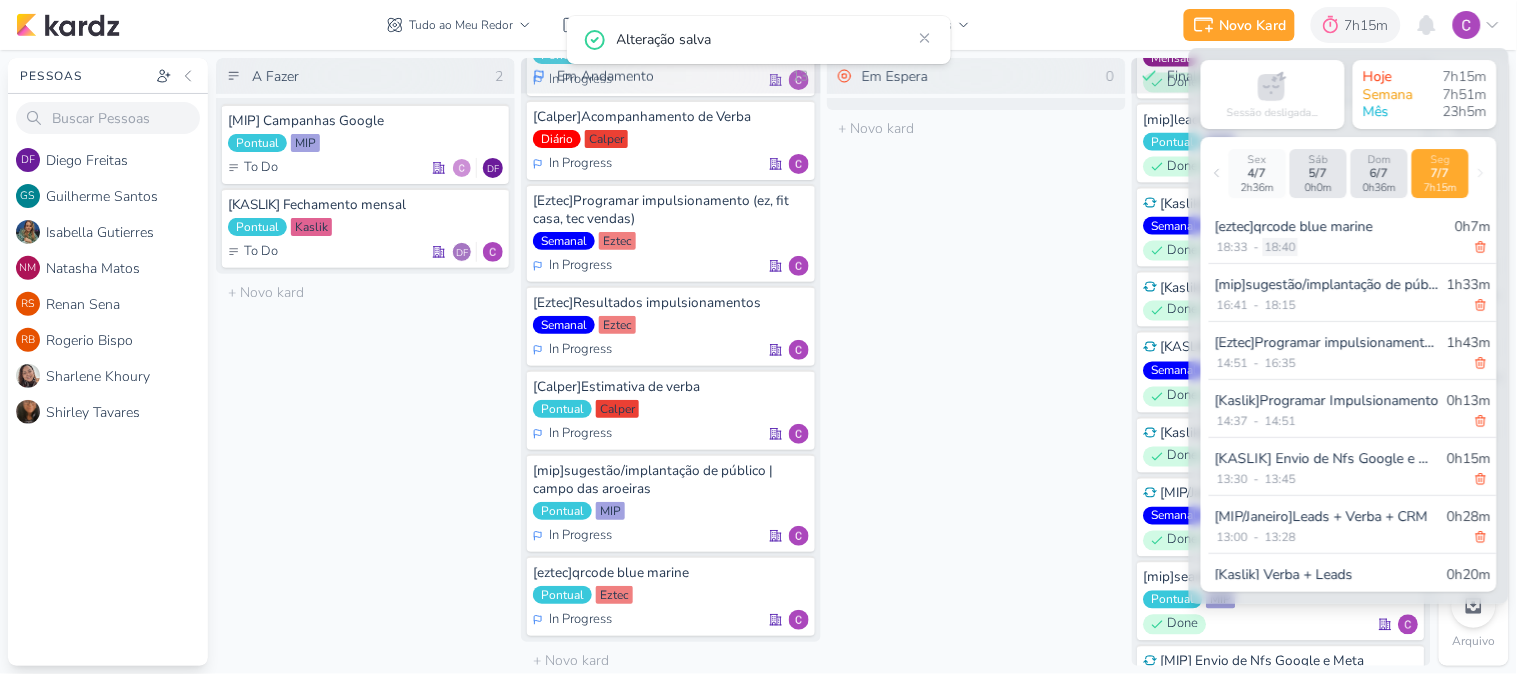 click on "18:40" at bounding box center (1280, 247) 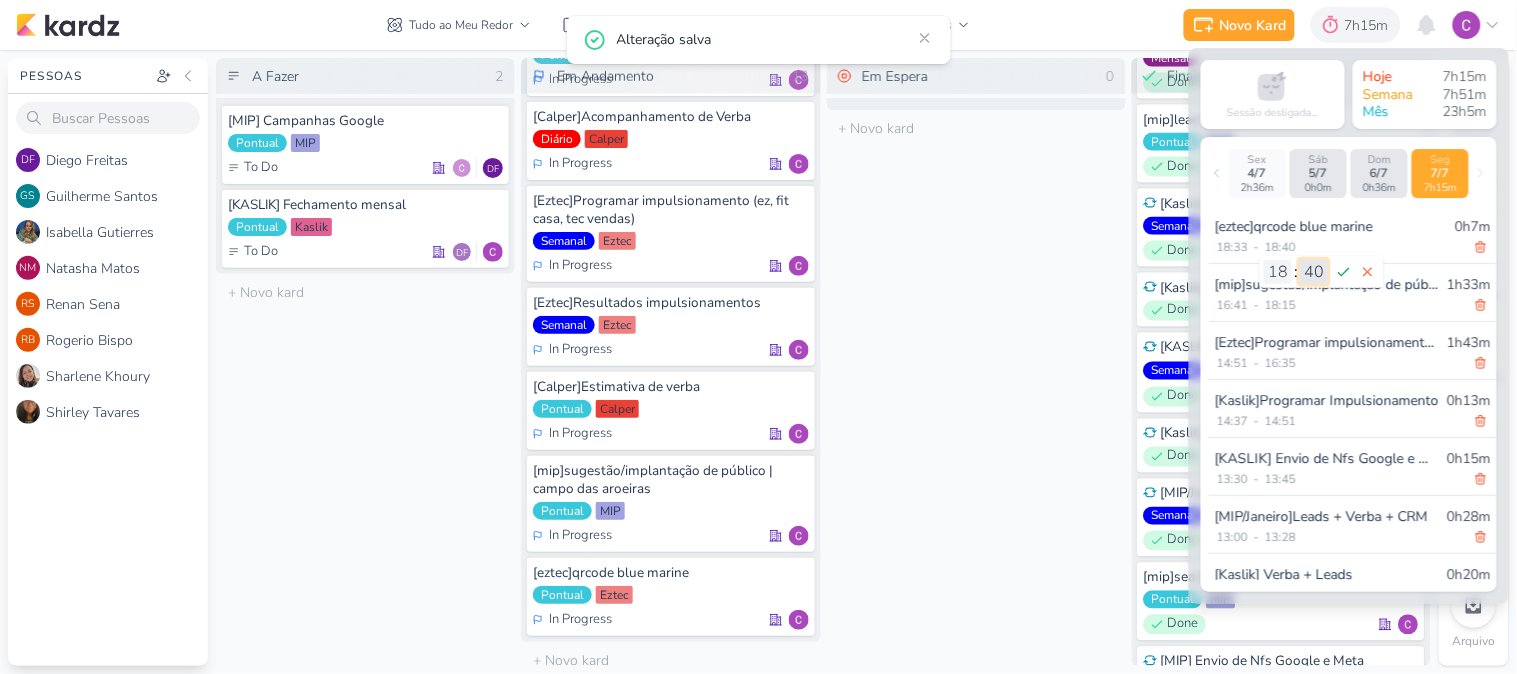 click on "00 01 02 03 04 05 06 07 08 09 10 11 12 13 14 15 16 17 18 19 20 21 22 23 24 25 26 27 28 29 30 31 32 33 34 35 36 37 38 39 40 41 42 43 44 45 46 47 48 49 50 51 52 53 54 55 56 57 58 59" at bounding box center [1314, 272] 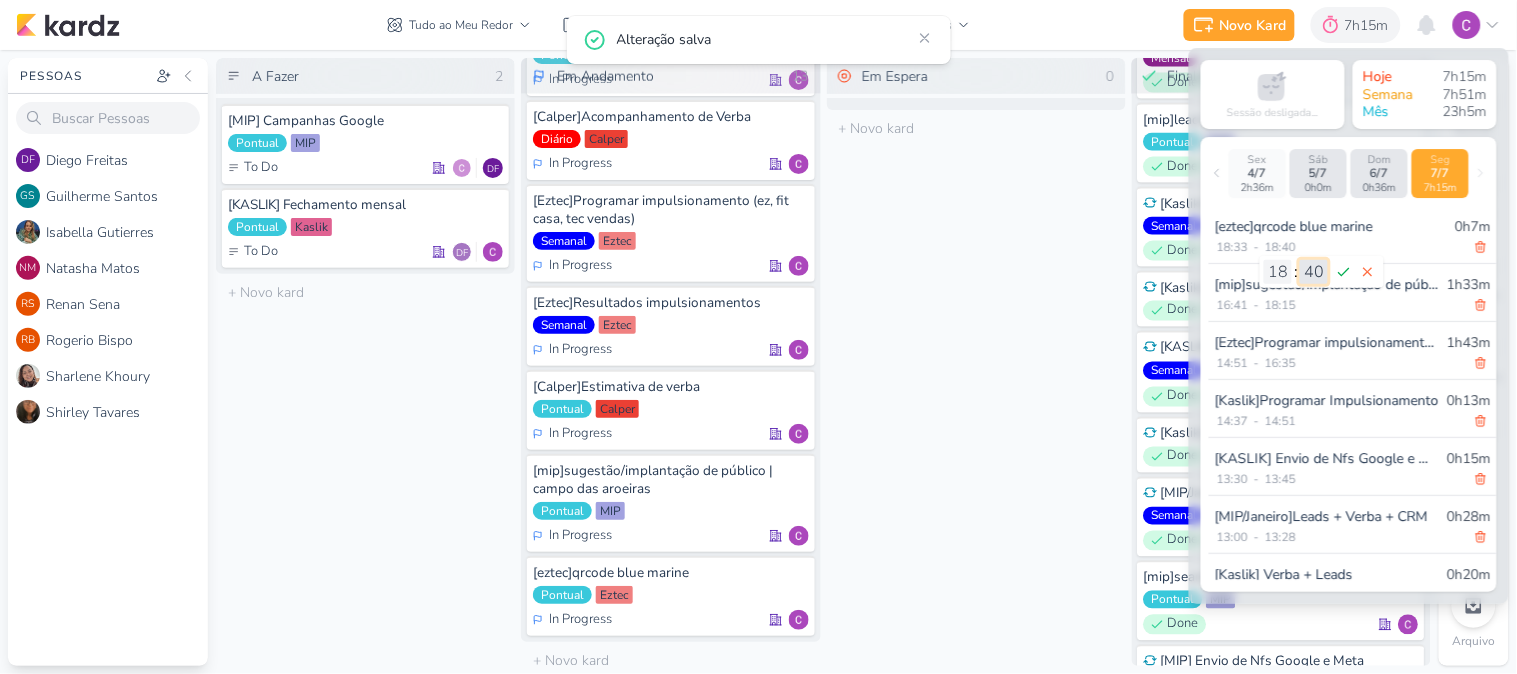 select on "37" 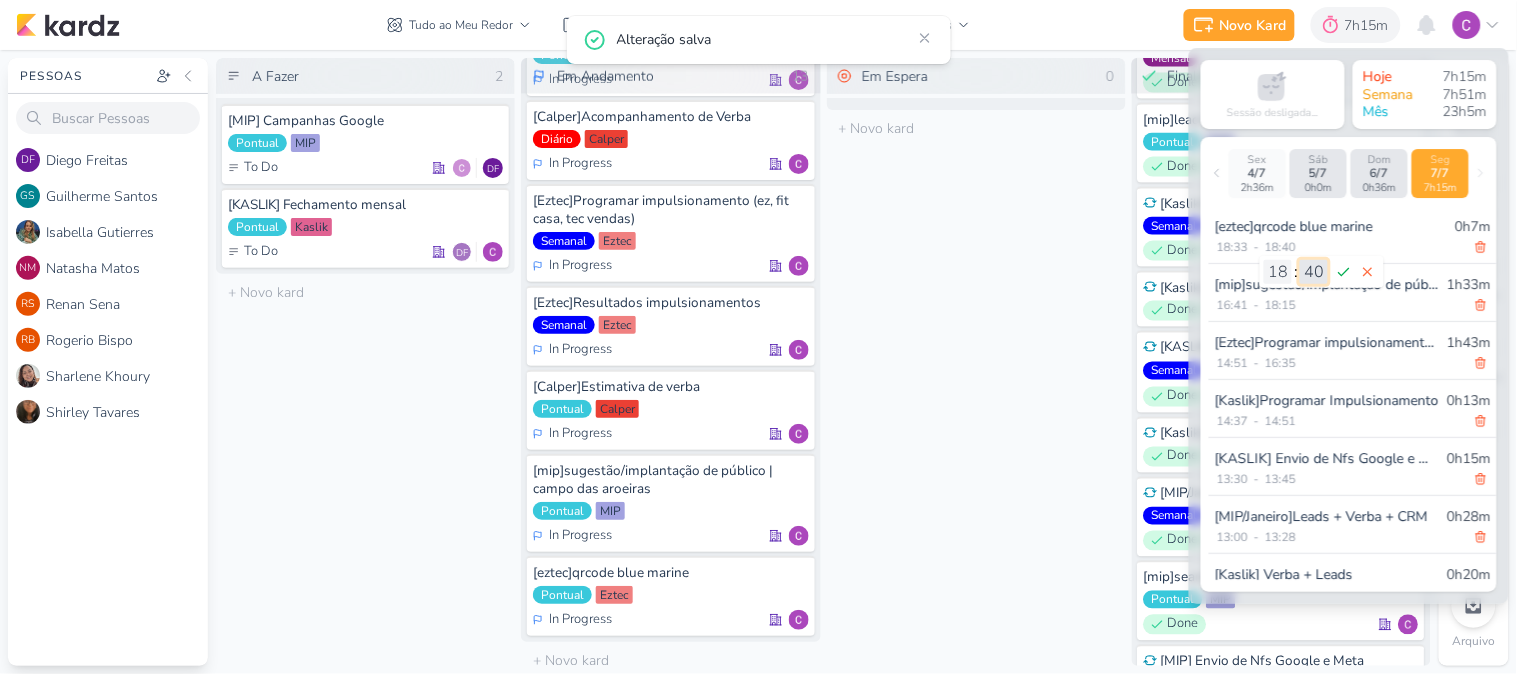 click on "00 01 02 03 04 05 06 07 08 09 10 11 12 13 14 15 16 17 18 19 20 21 22 23 24 25 26 27 28 29 30 31 32 33 34 35 36 37 38 39 40 41 42 43 44 45 46 47 48 49 50 51 52 53 54 55 56 57 58 59" at bounding box center [1314, 272] 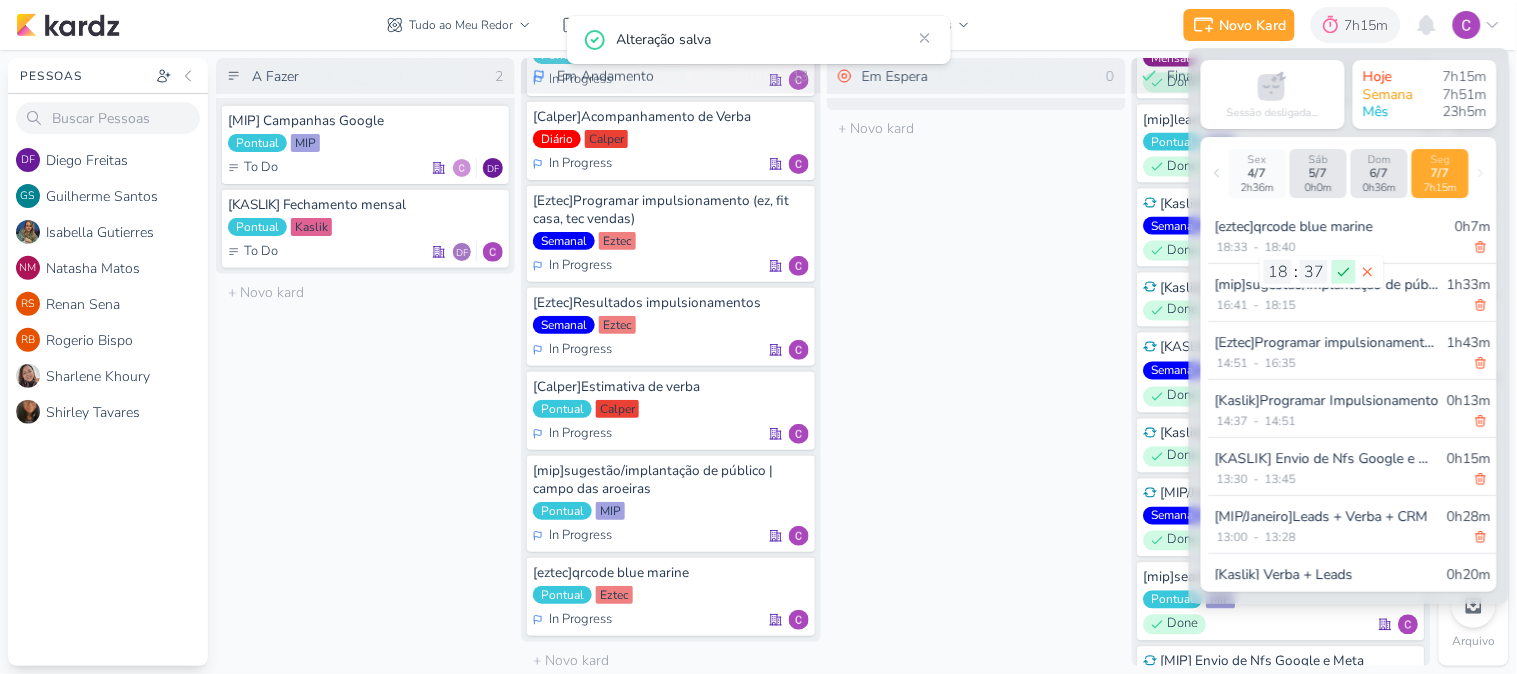 click 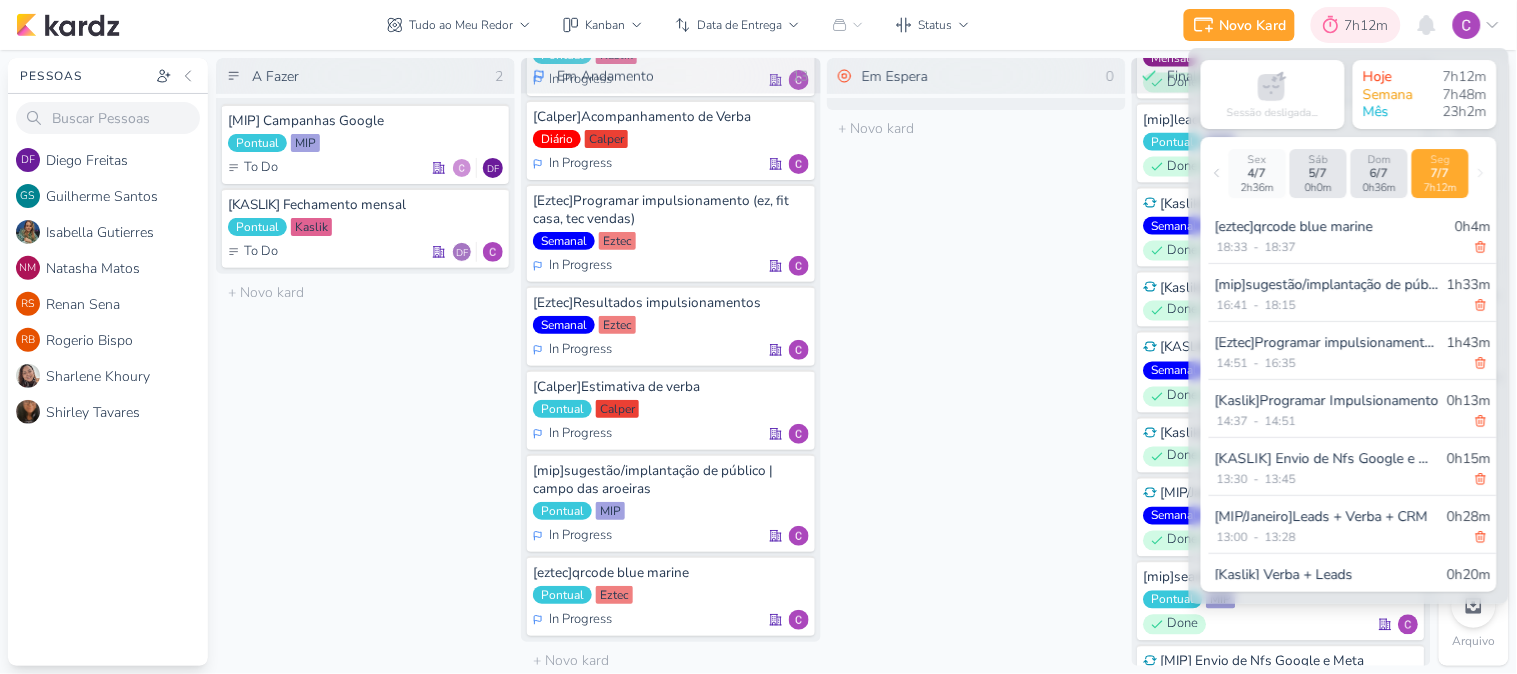 click on "7h12m" at bounding box center (1370, 25) 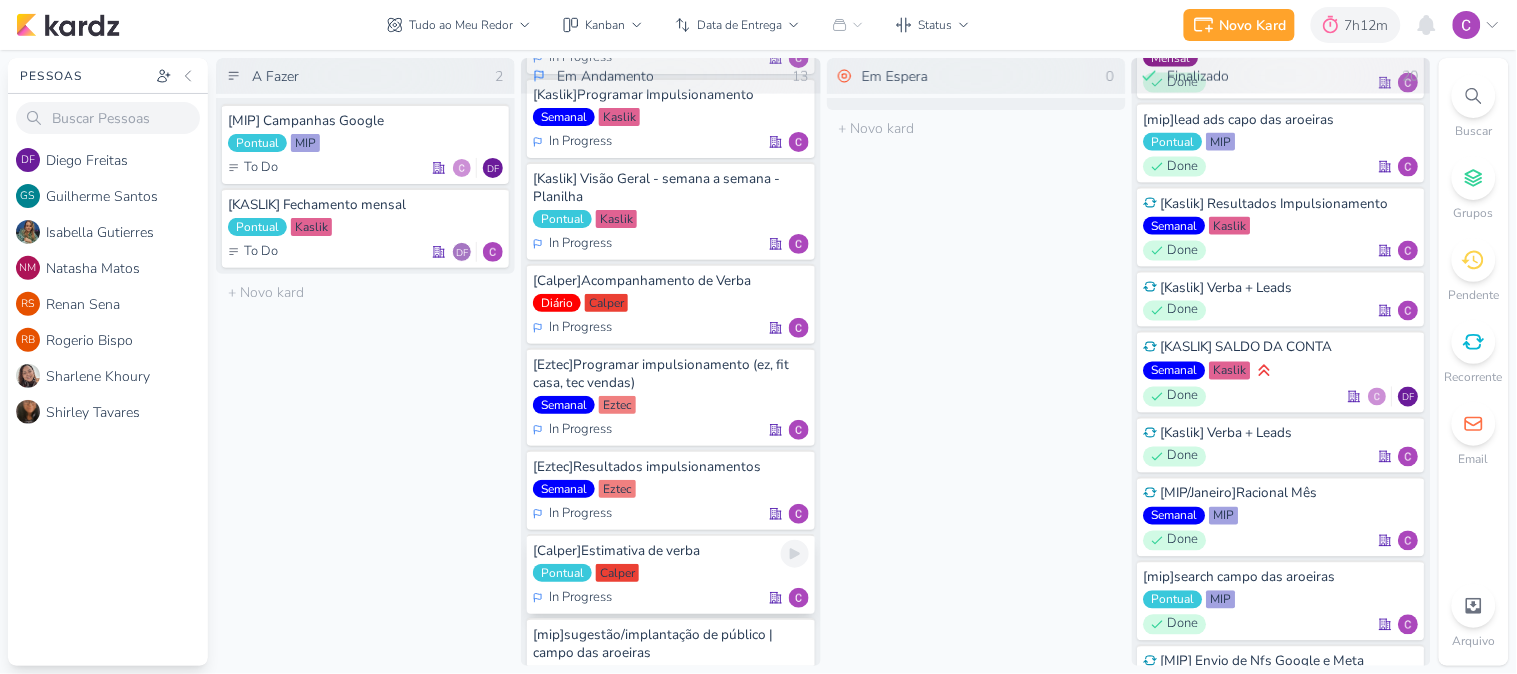 scroll, scrollTop: 0, scrollLeft: 0, axis: both 